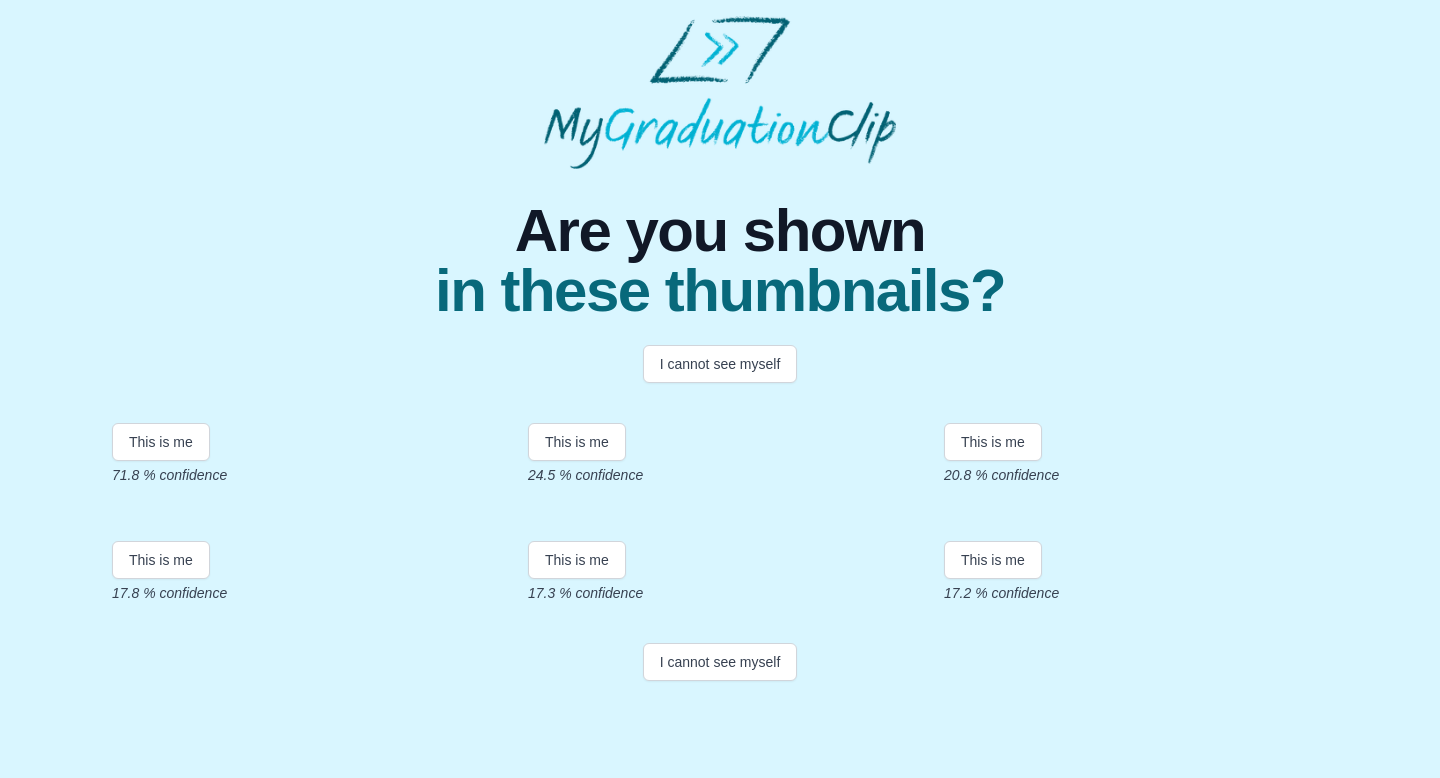 scroll, scrollTop: 359, scrollLeft: 0, axis: vertical 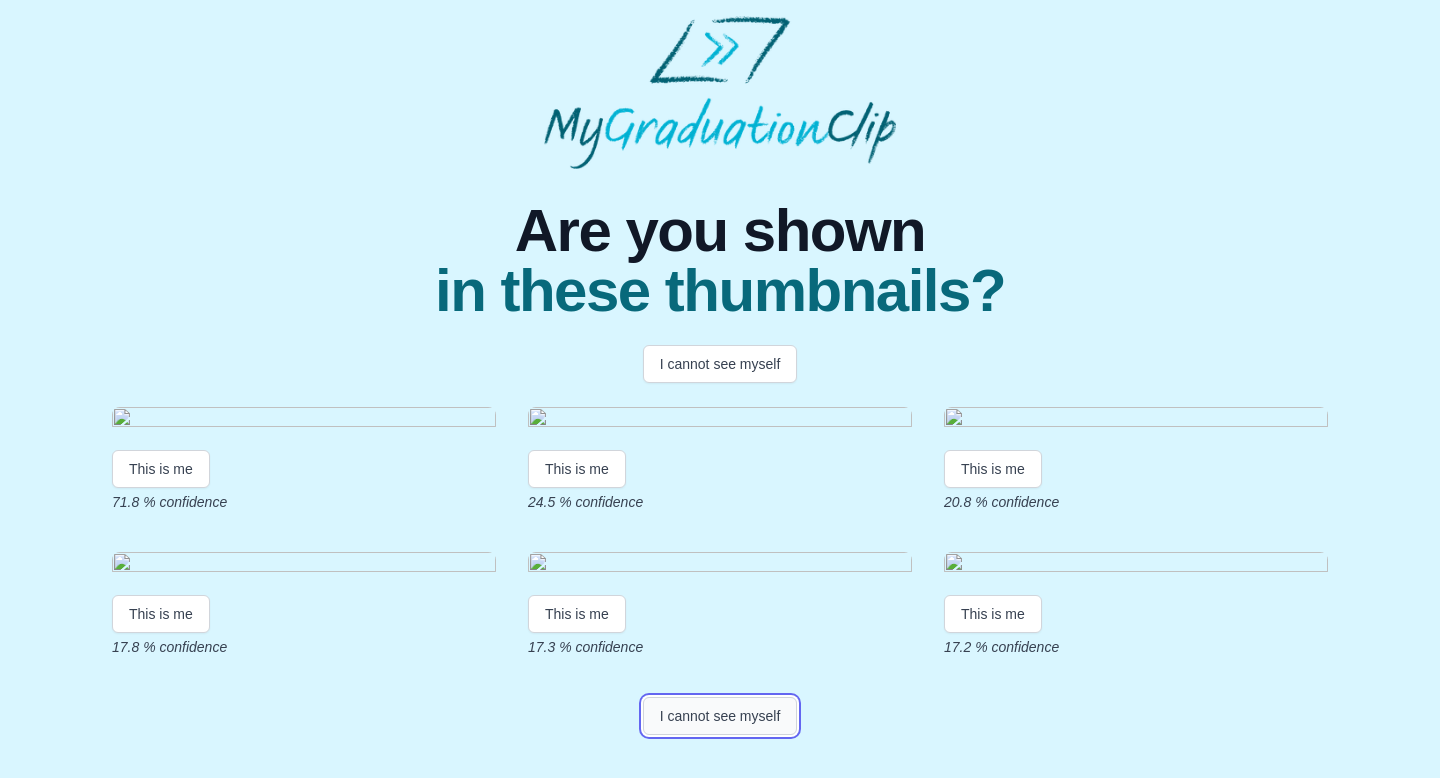 click on "I cannot see myself" at bounding box center (720, 716) 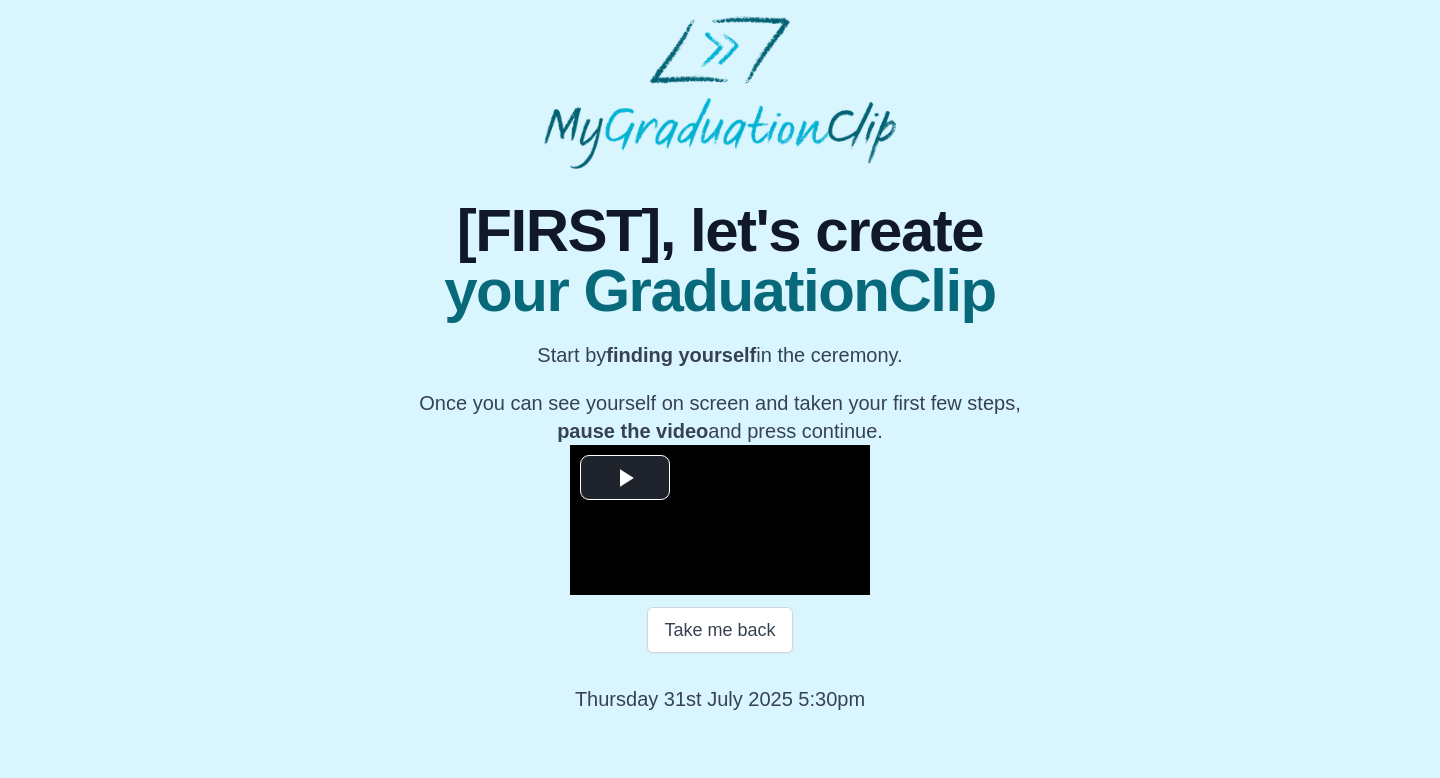 scroll, scrollTop: 164, scrollLeft: 0, axis: vertical 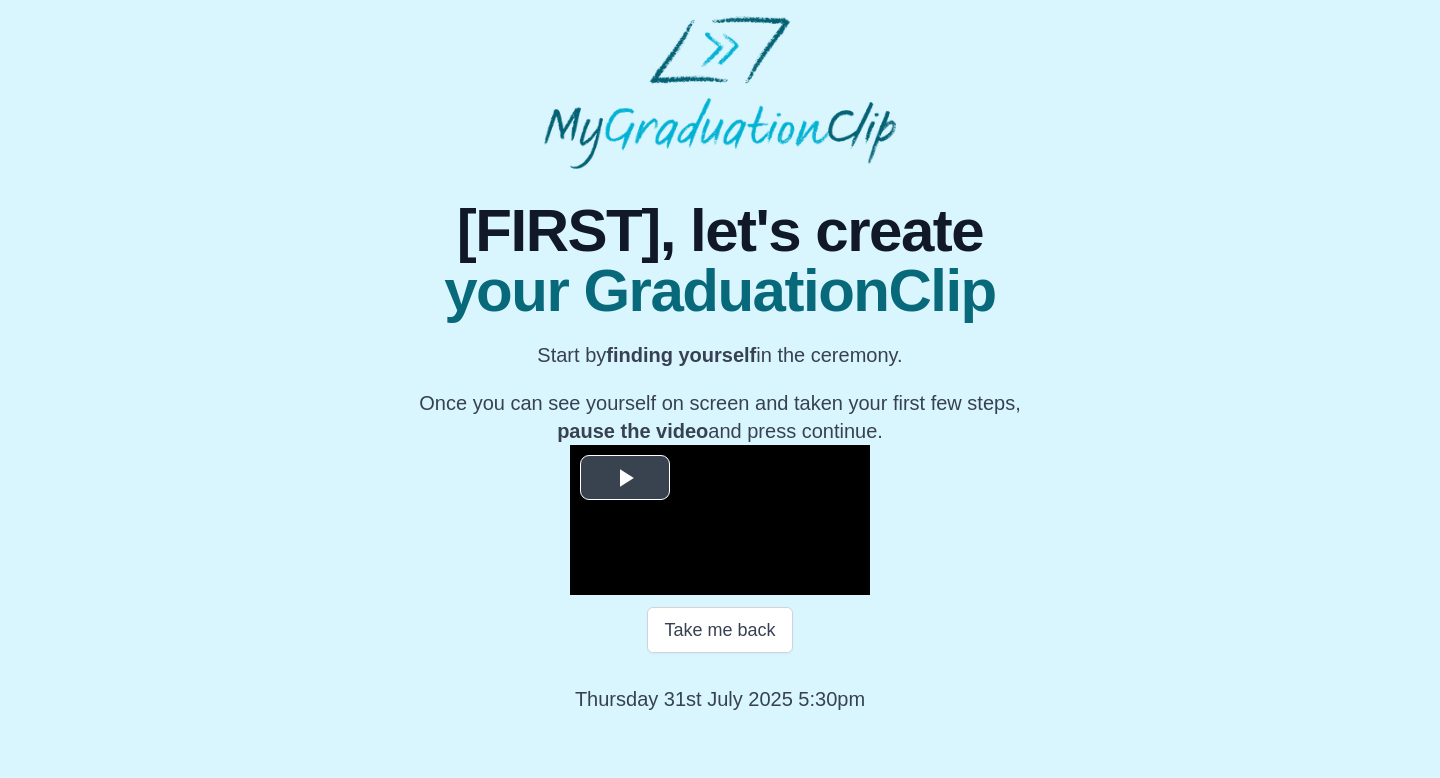 click at bounding box center (625, 478) 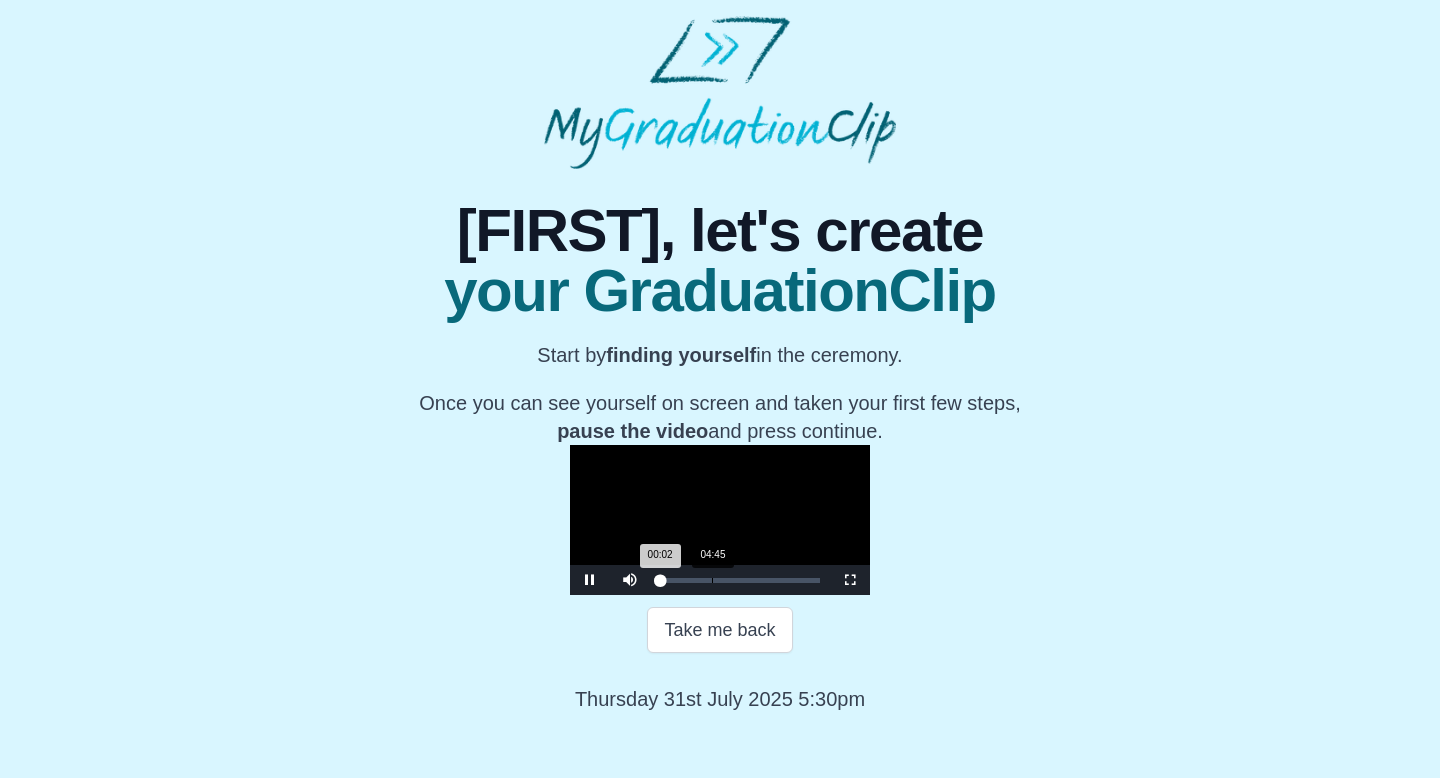 click on "Loaded : 0% 04:45 00:02 Progress : 0%" at bounding box center (740, 580) 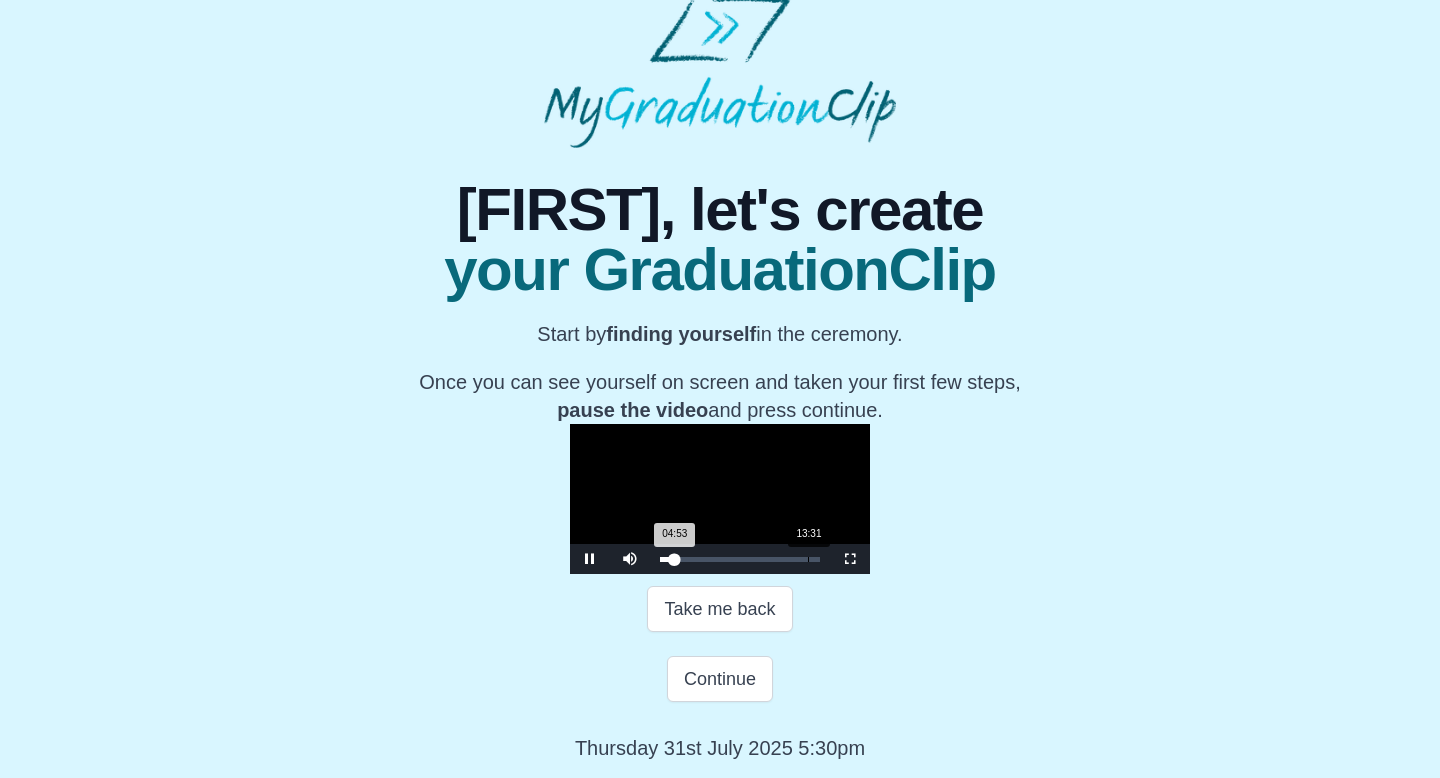 click on "Loaded : 0% 13:31 04:53 Progress : 0%" at bounding box center [740, 559] 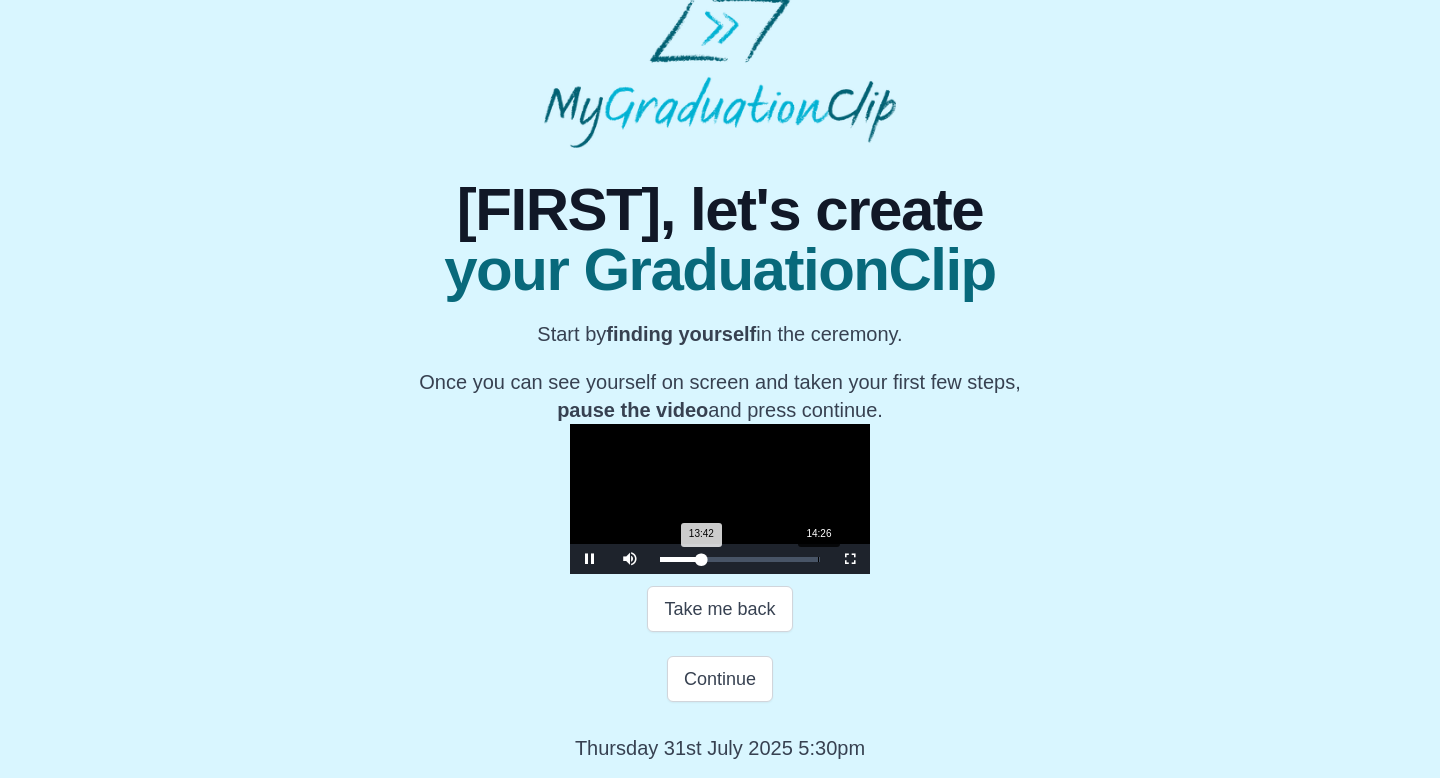 click on "14:26" at bounding box center (818, 559) 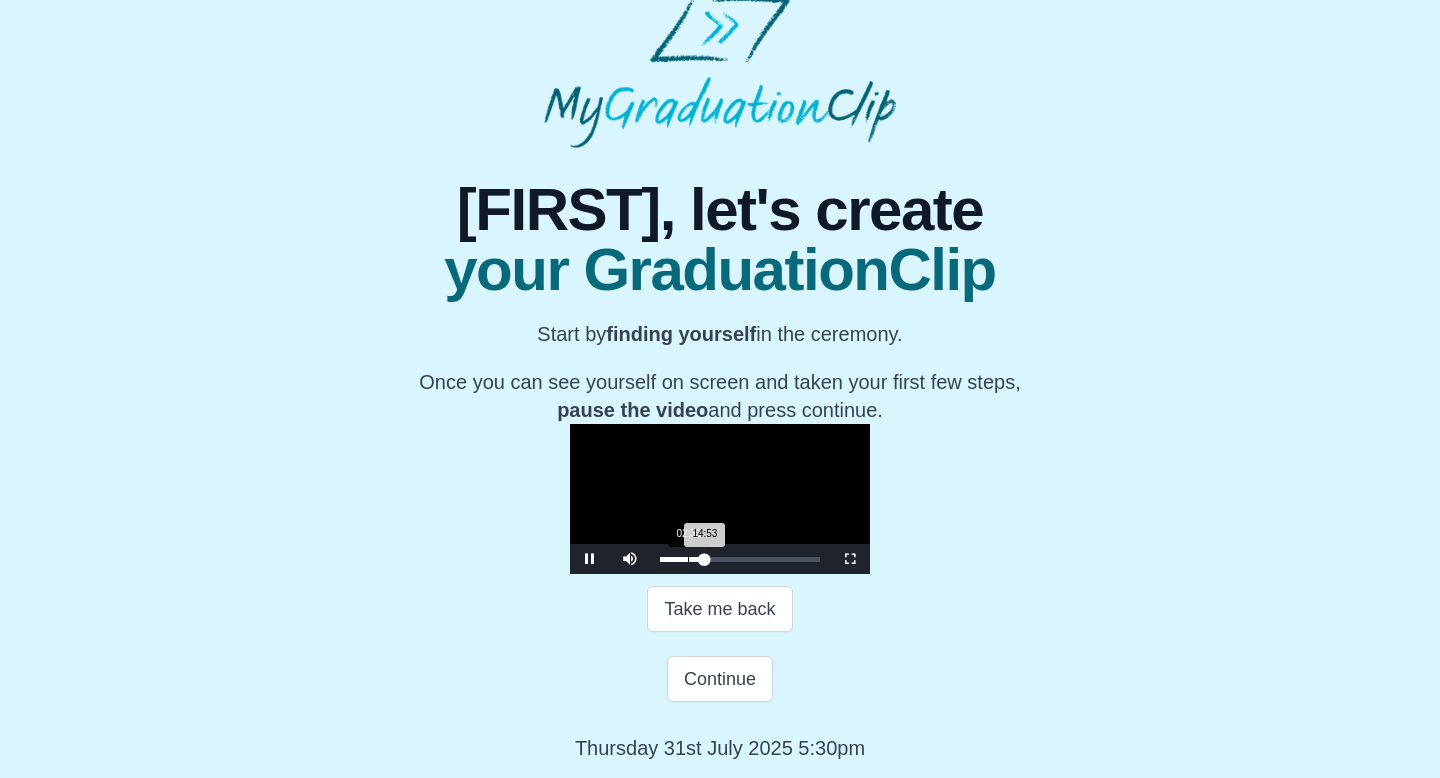 click on "02:33" at bounding box center (688, 559) 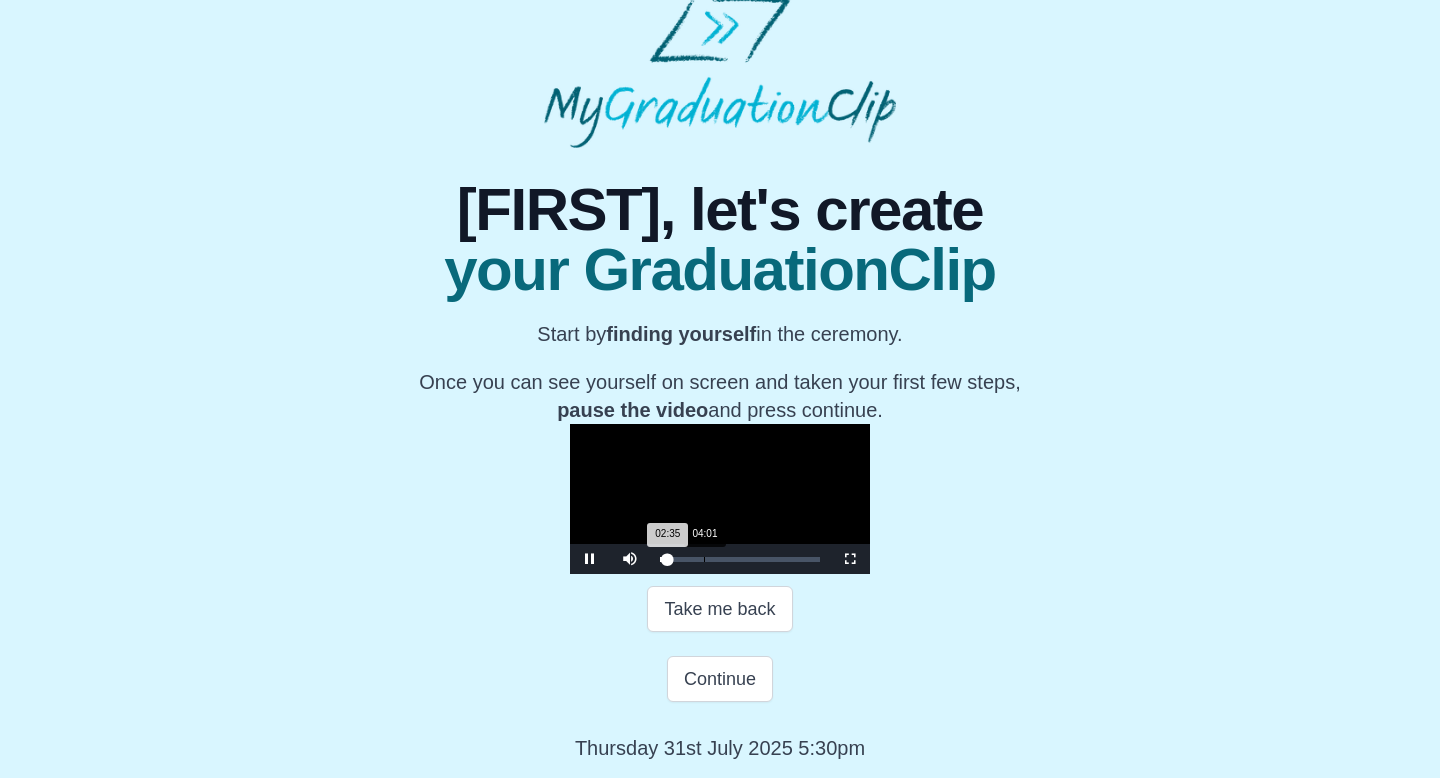 click on "04:01" at bounding box center [704, 559] 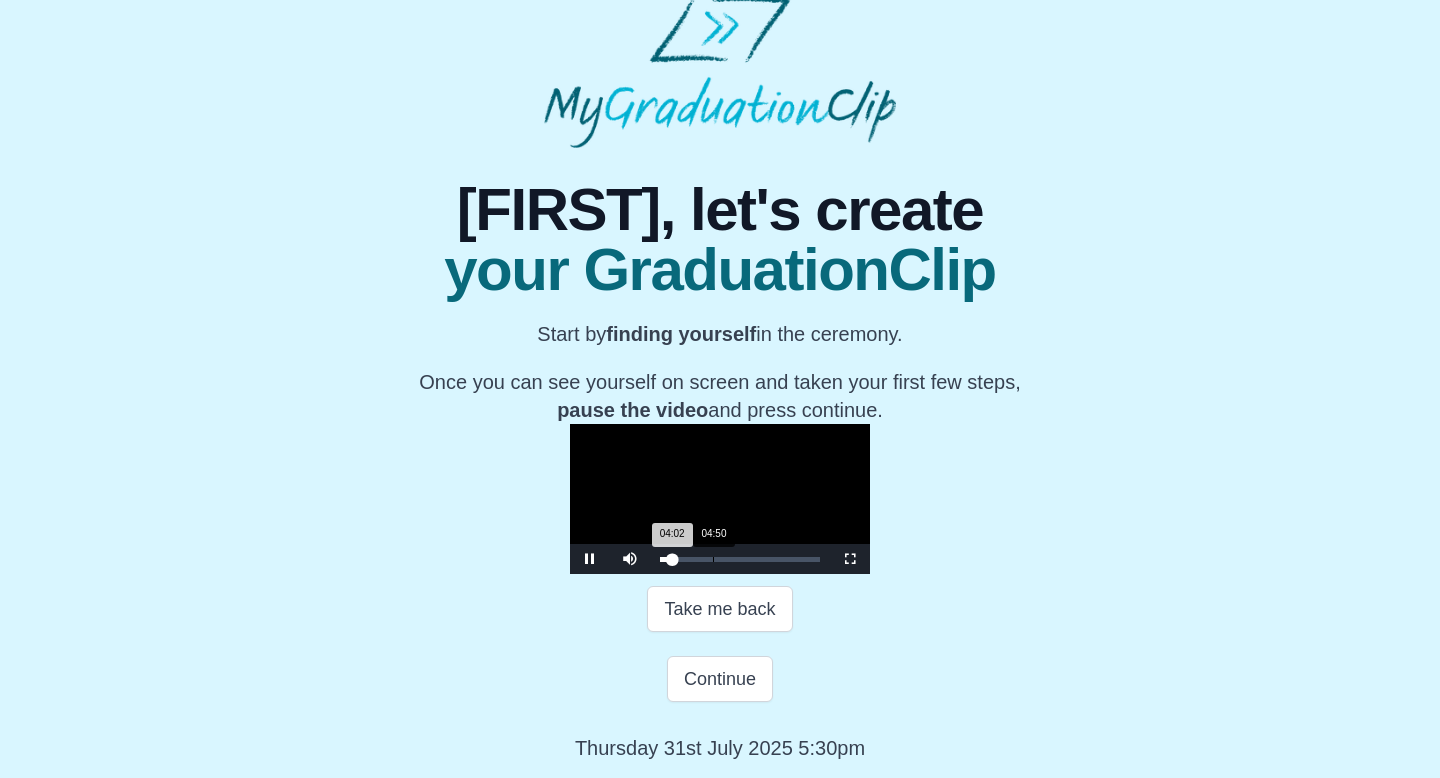 click on "04:50" at bounding box center (713, 559) 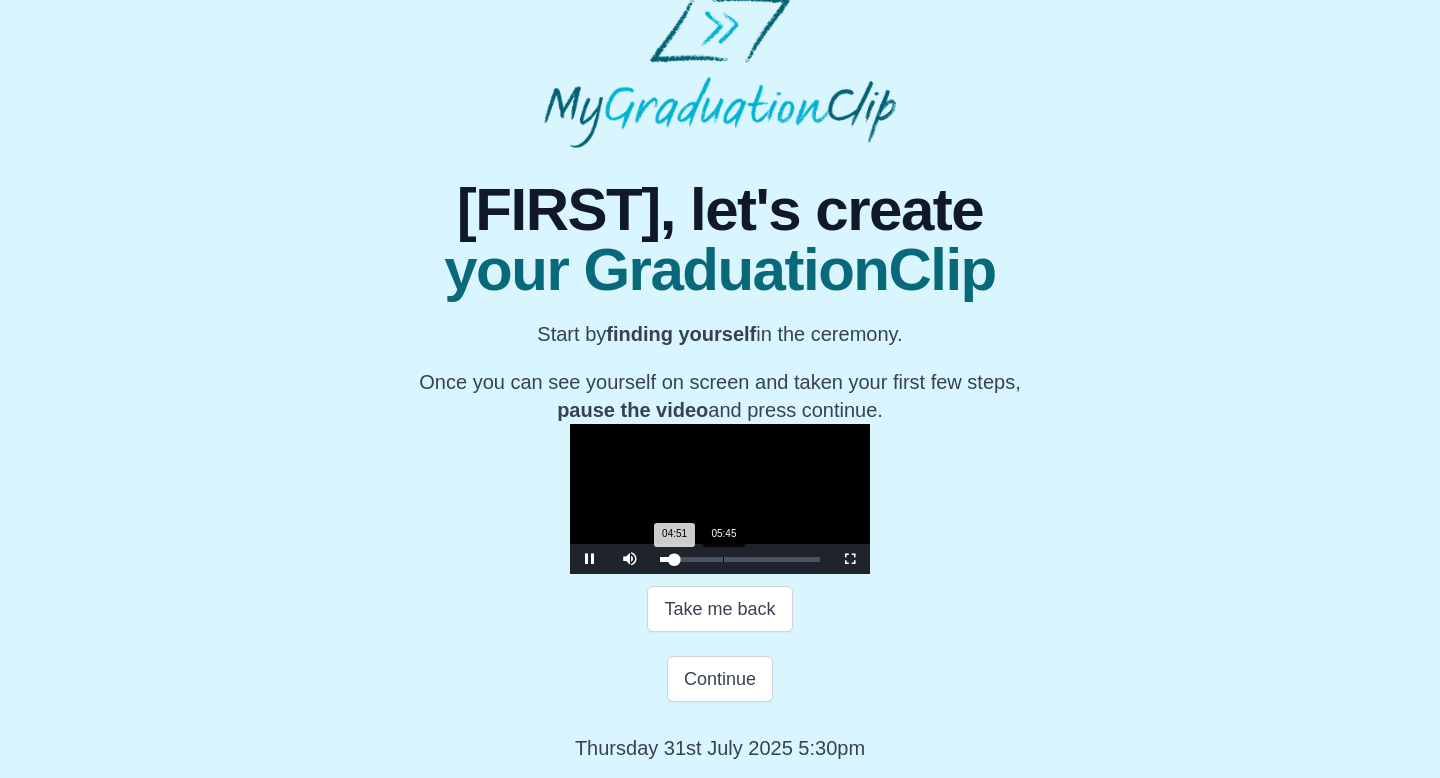 click on "05:45" at bounding box center [723, 559] 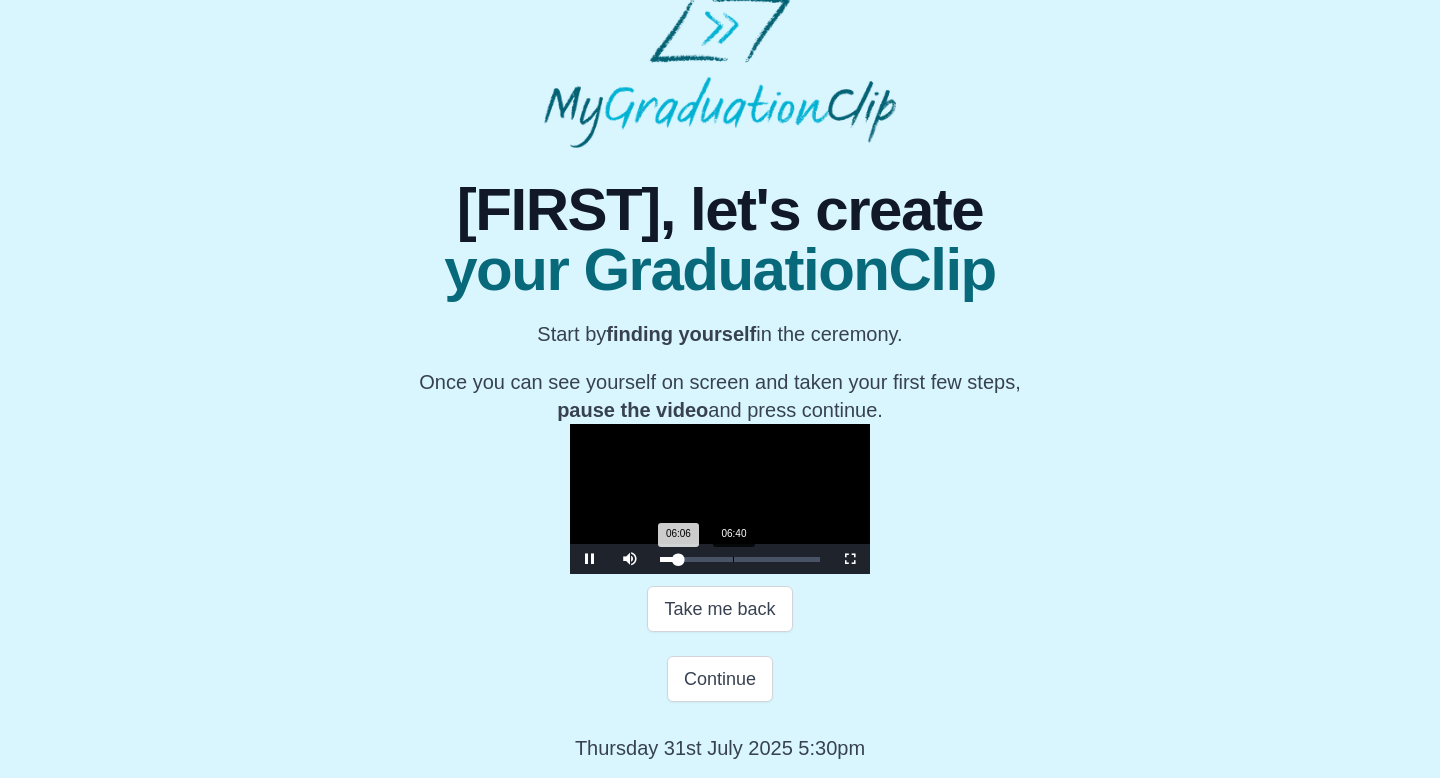 click on "06:06 Progress : 0%" at bounding box center (669, 559) 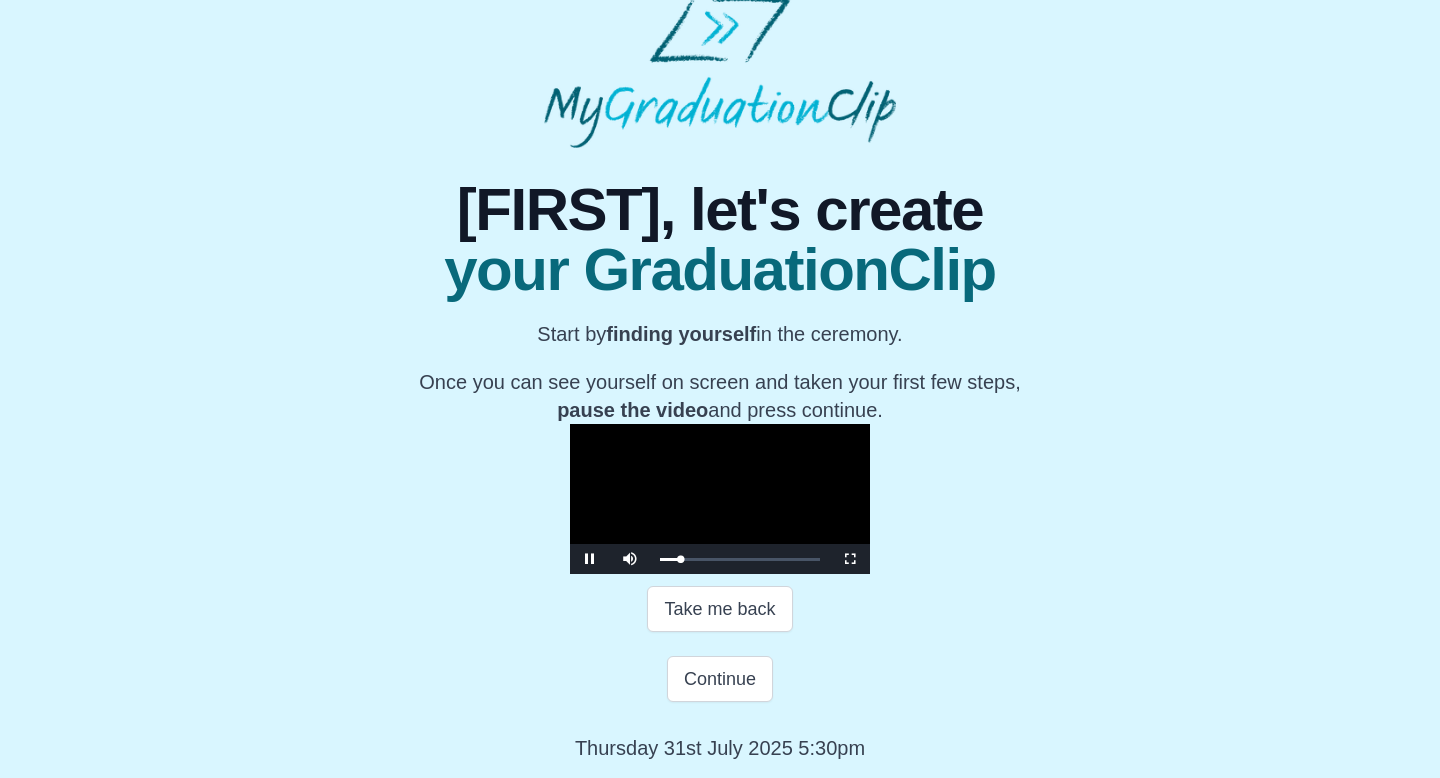scroll, scrollTop: 208, scrollLeft: 0, axis: vertical 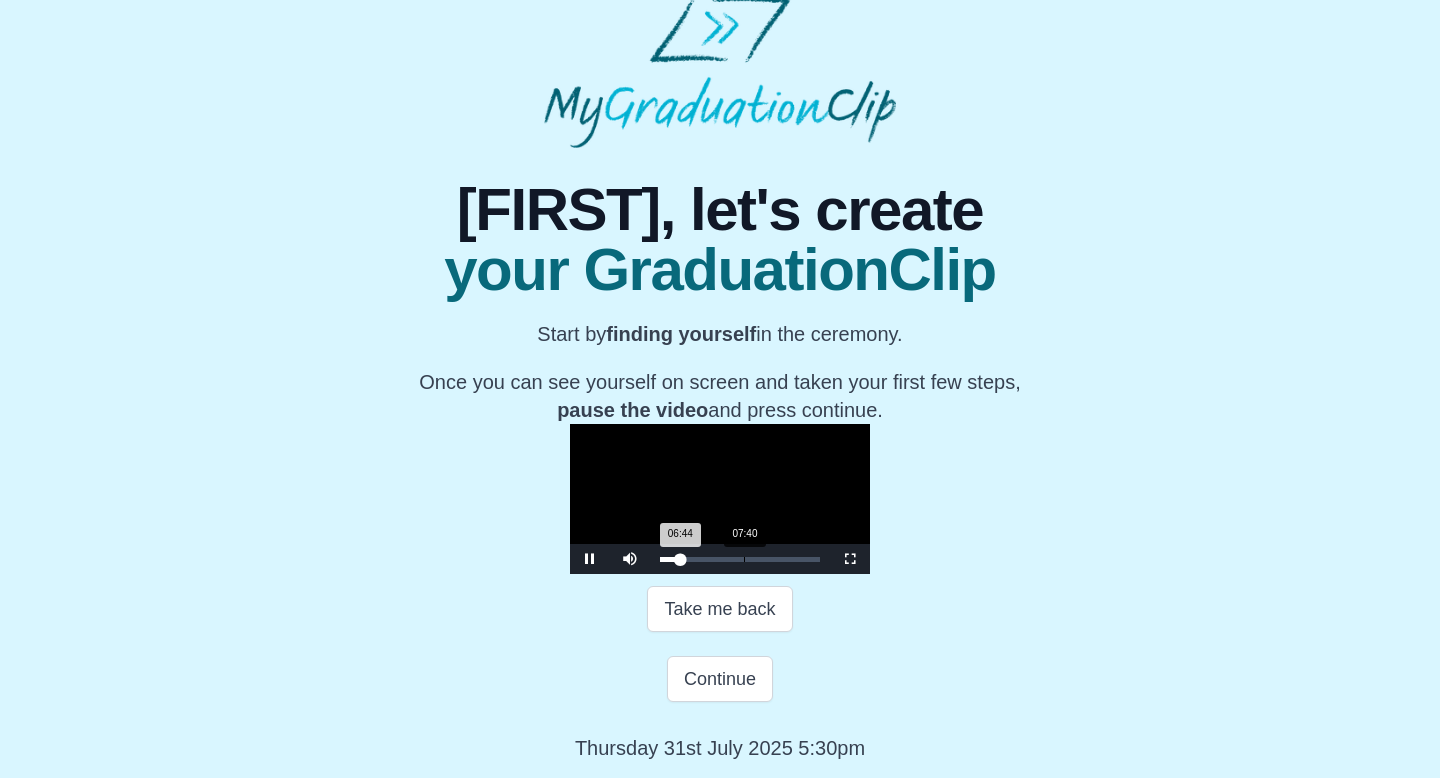 click on "07:40" at bounding box center (744, 559) 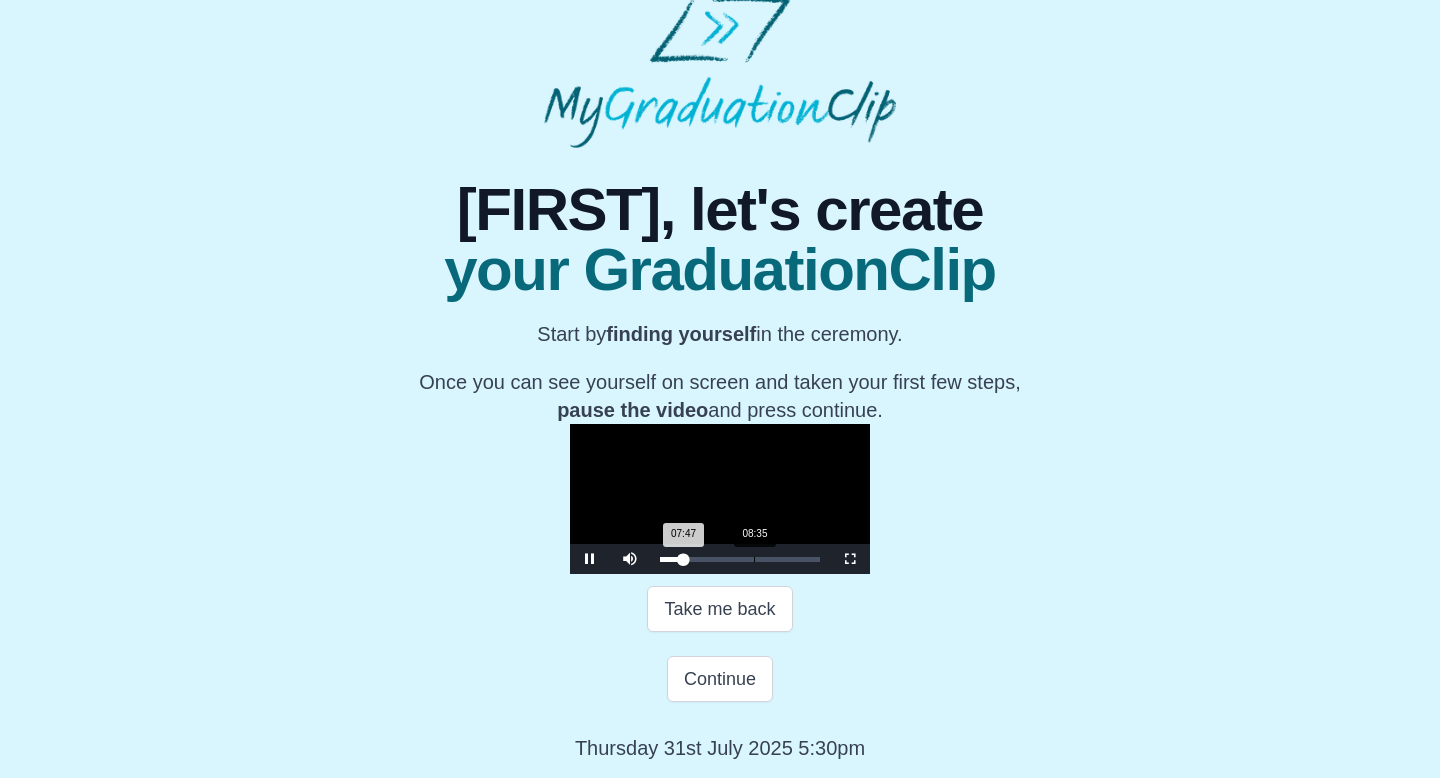 click on "08:35" at bounding box center [754, 559] 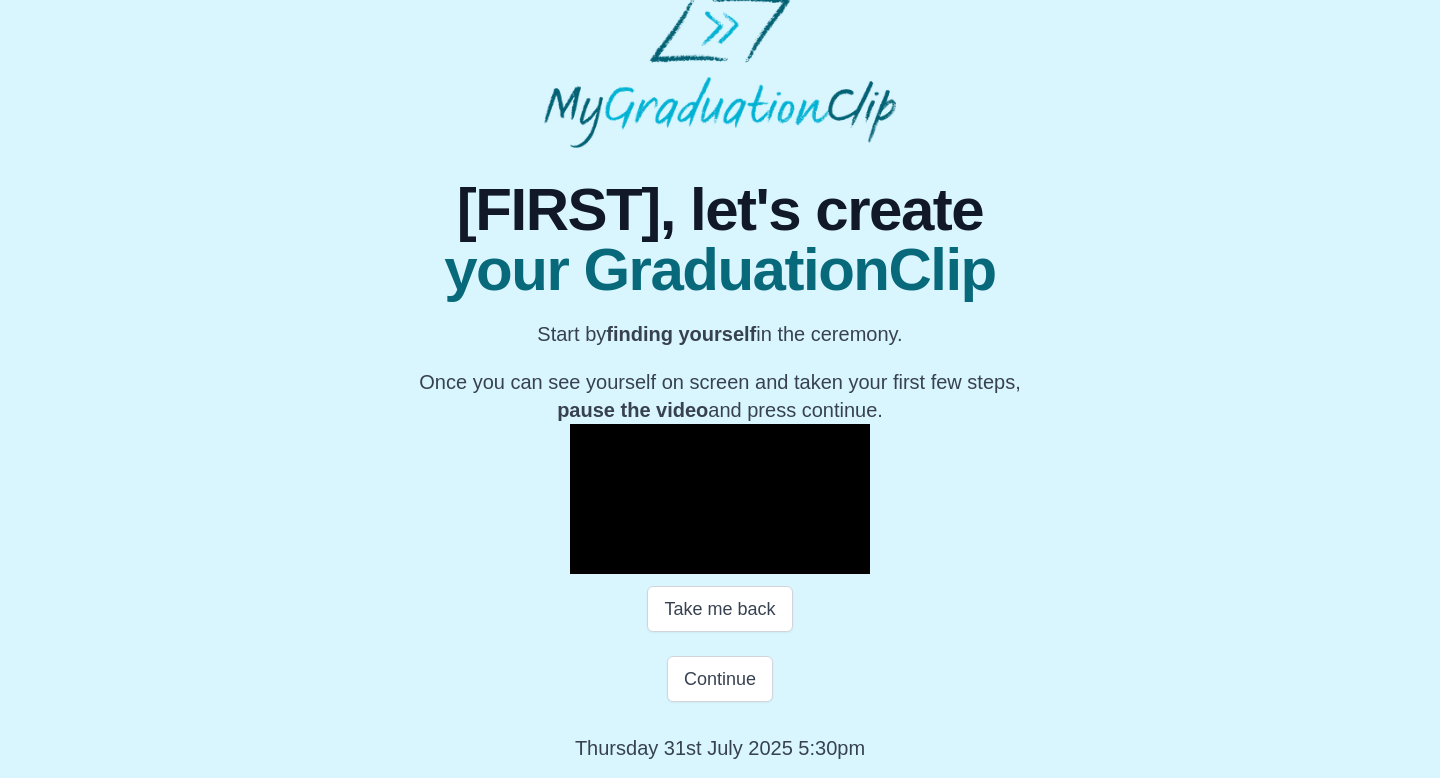 click on "09:24" at bounding box center (763, 559) 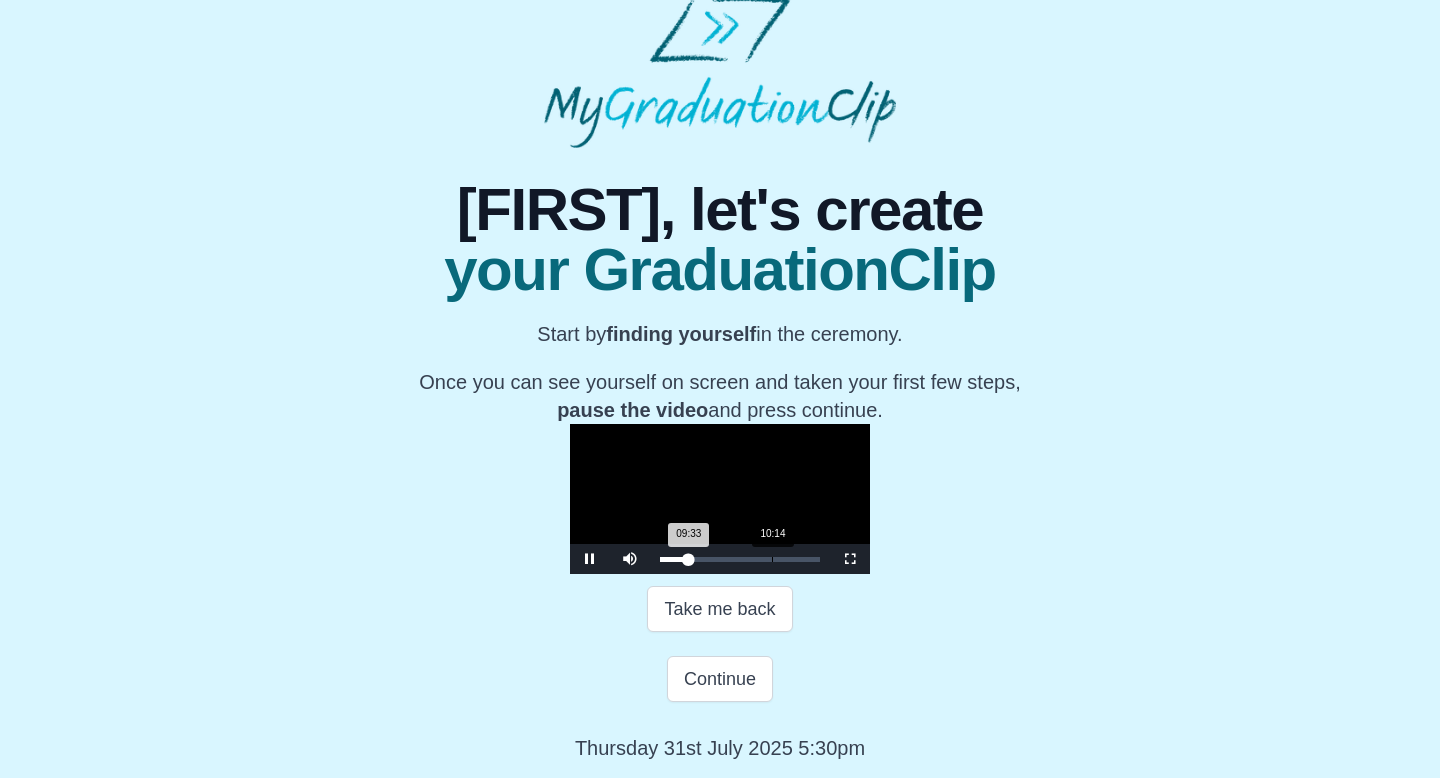 click on "Loaded : 0% 10:14 09:33 Progress : 0%" at bounding box center [740, 559] 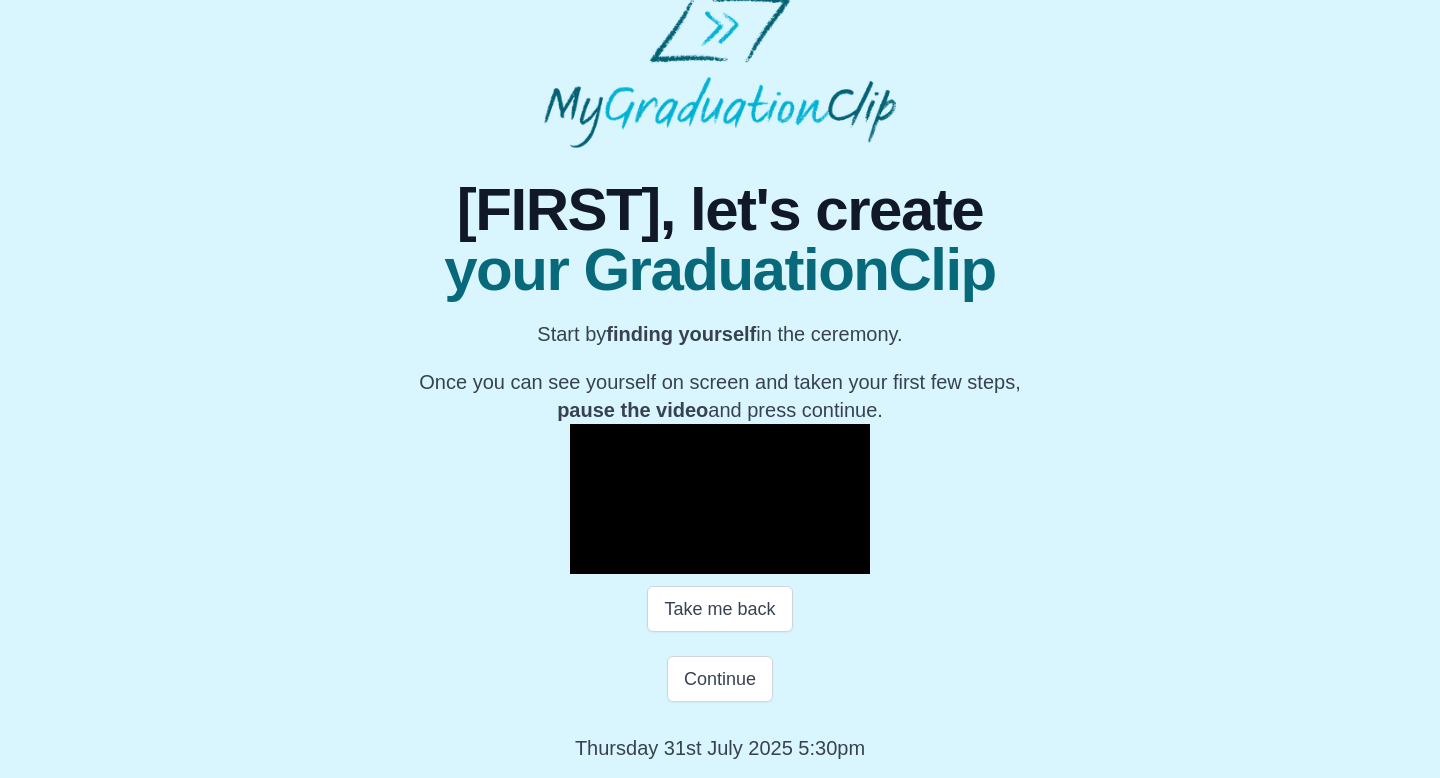 scroll, scrollTop: 237, scrollLeft: 0, axis: vertical 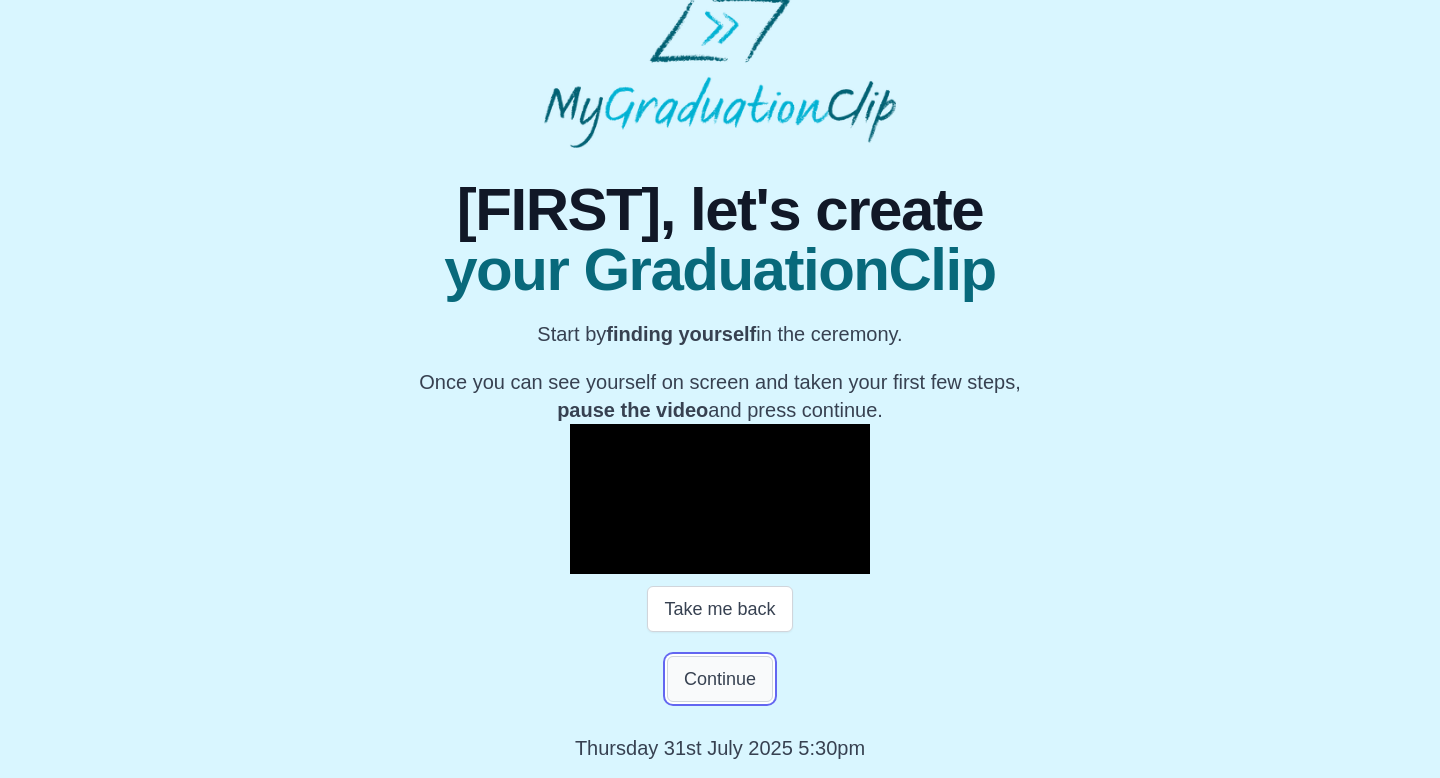 click on "Continue" at bounding box center (720, 679) 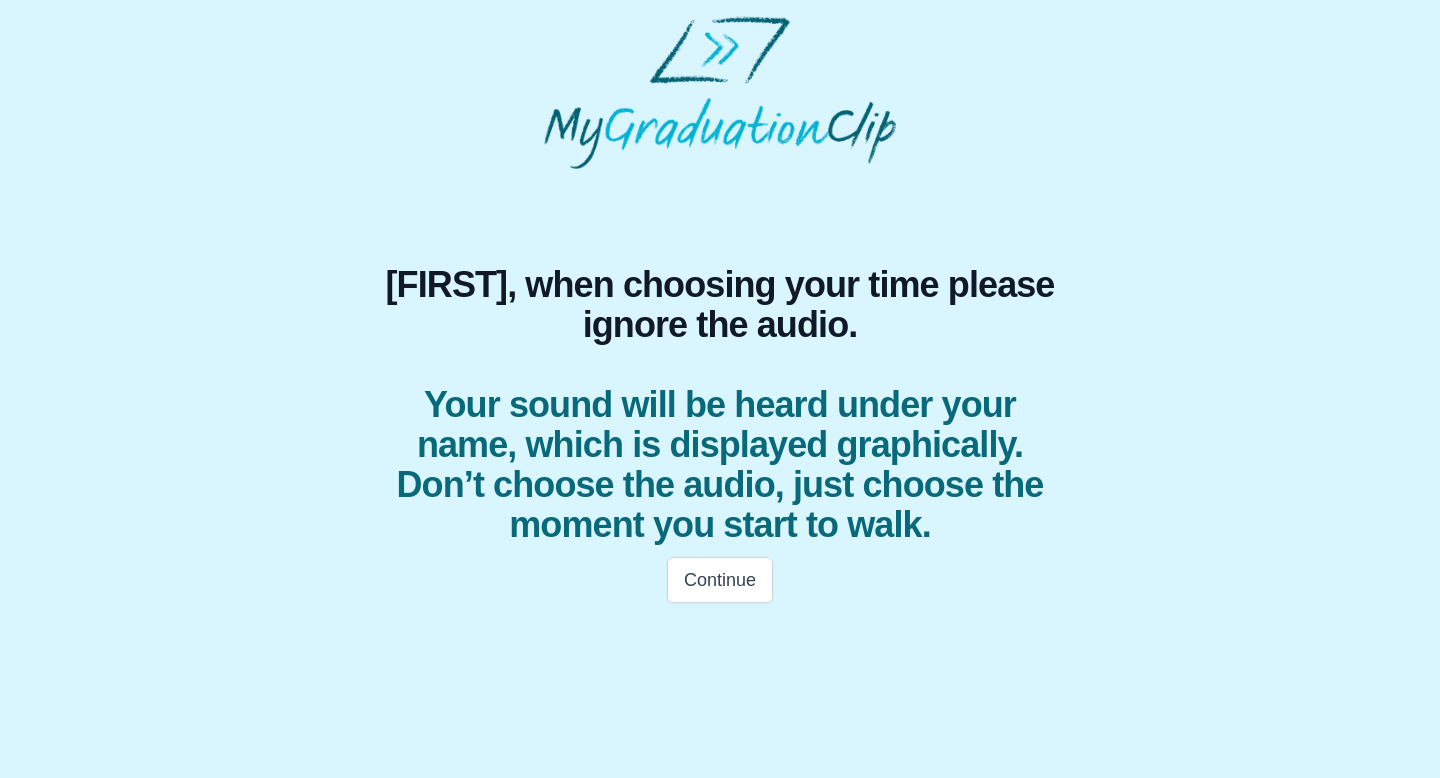 scroll, scrollTop: 0, scrollLeft: 0, axis: both 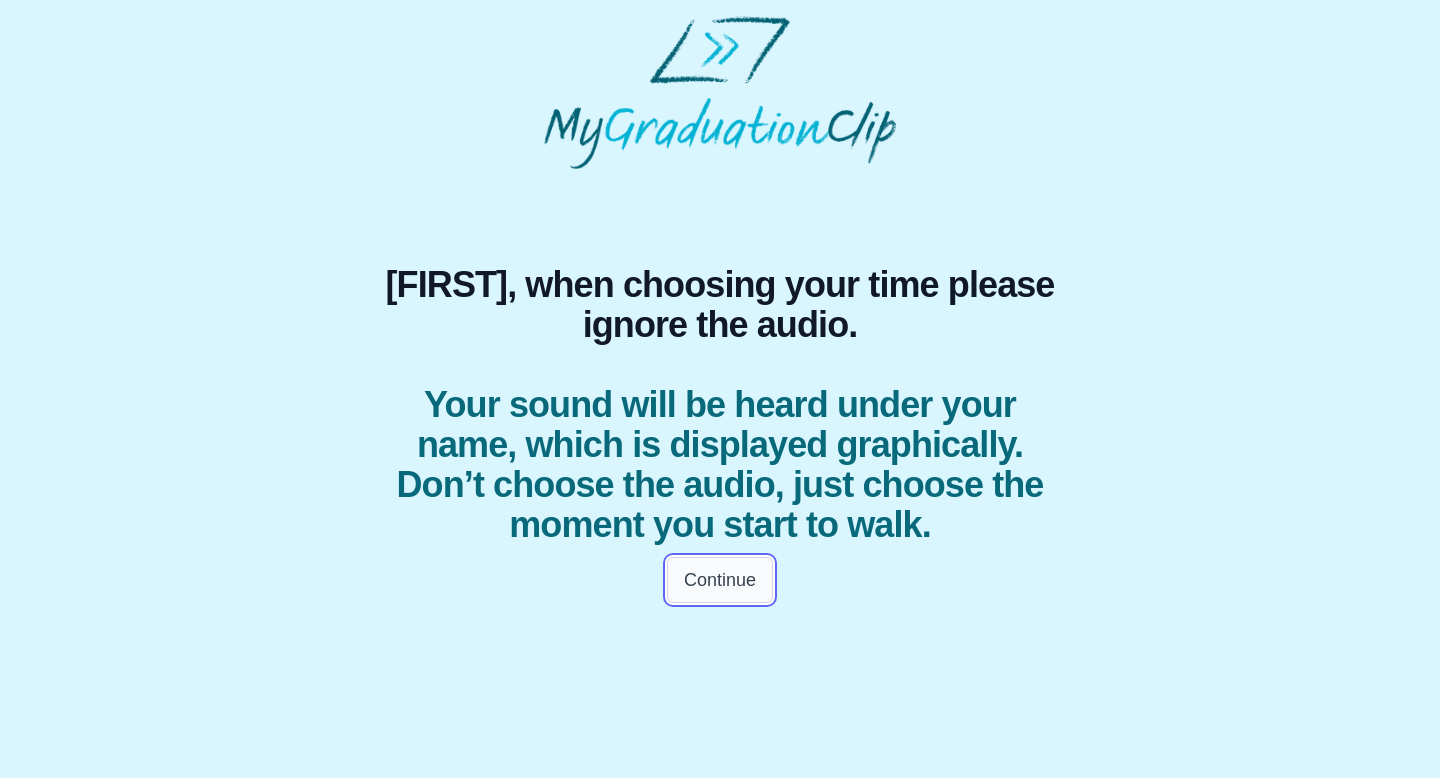 click on "Continue" at bounding box center [720, 580] 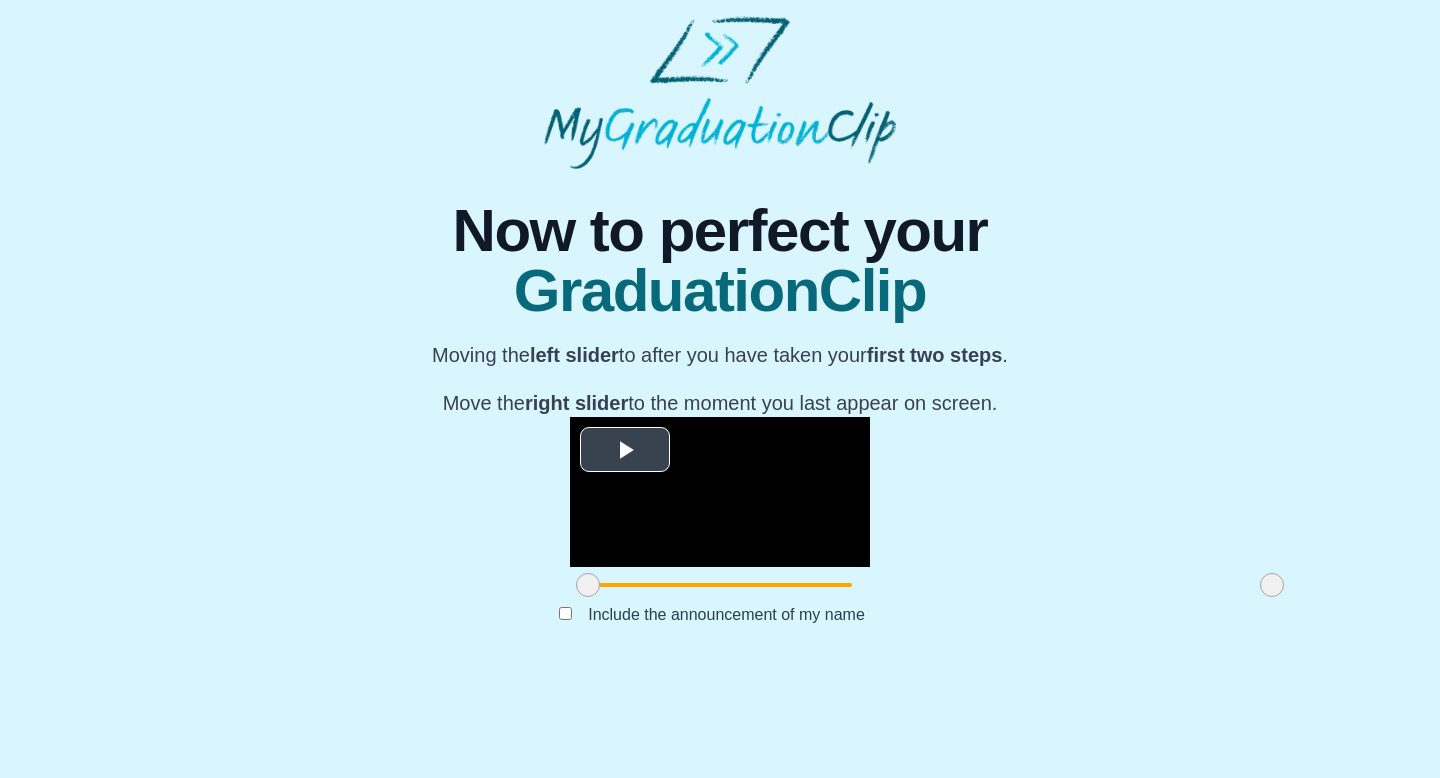 scroll, scrollTop: 159, scrollLeft: 0, axis: vertical 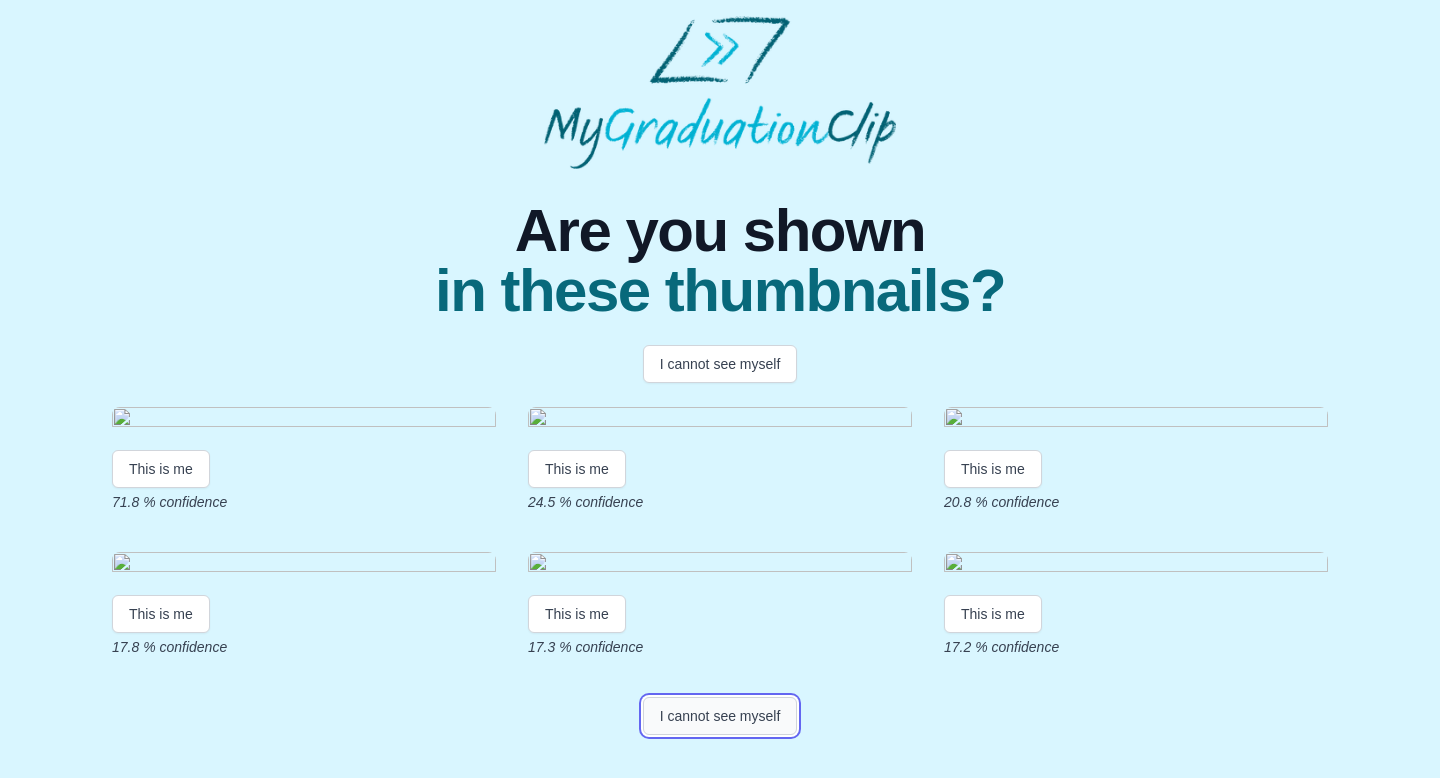 click on "I cannot see myself" at bounding box center (720, 716) 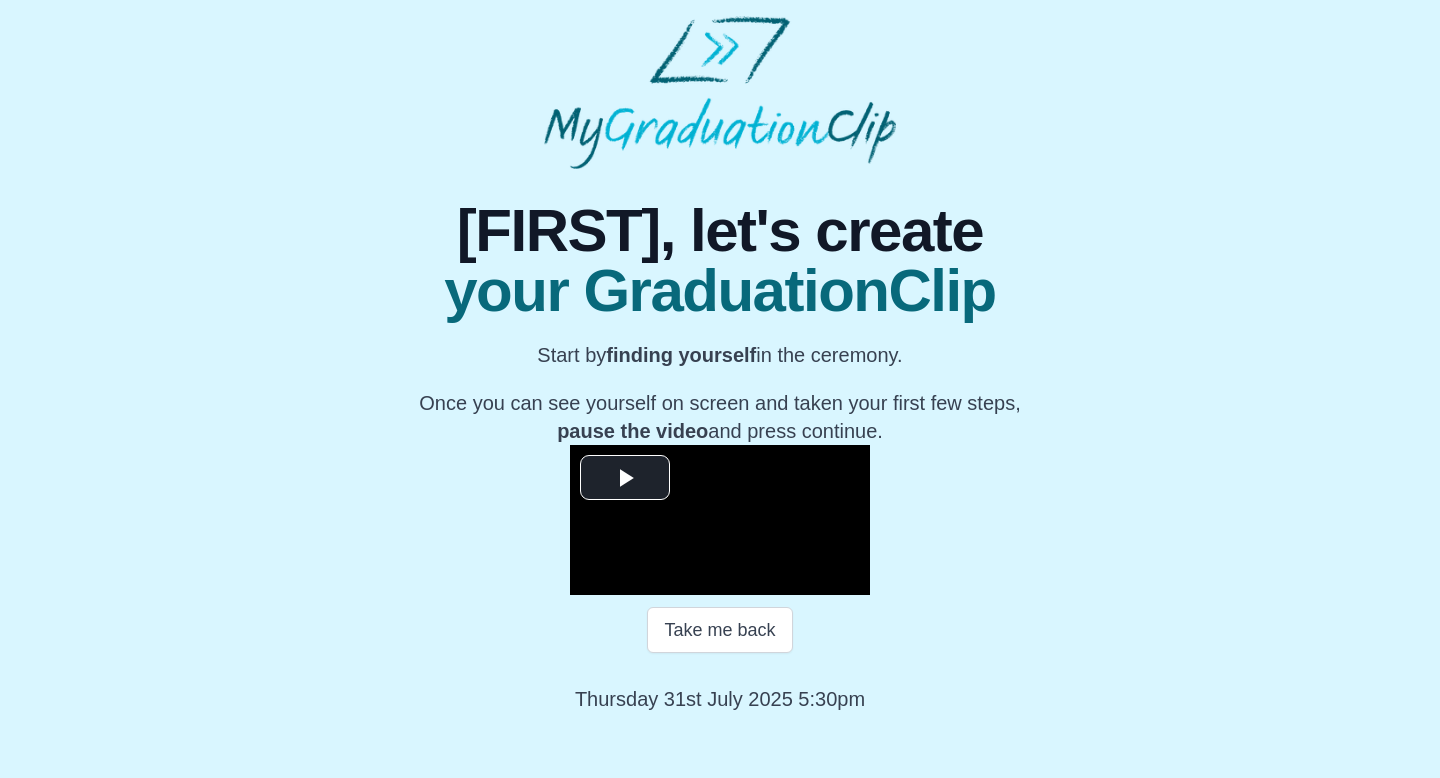 scroll, scrollTop: 207, scrollLeft: 0, axis: vertical 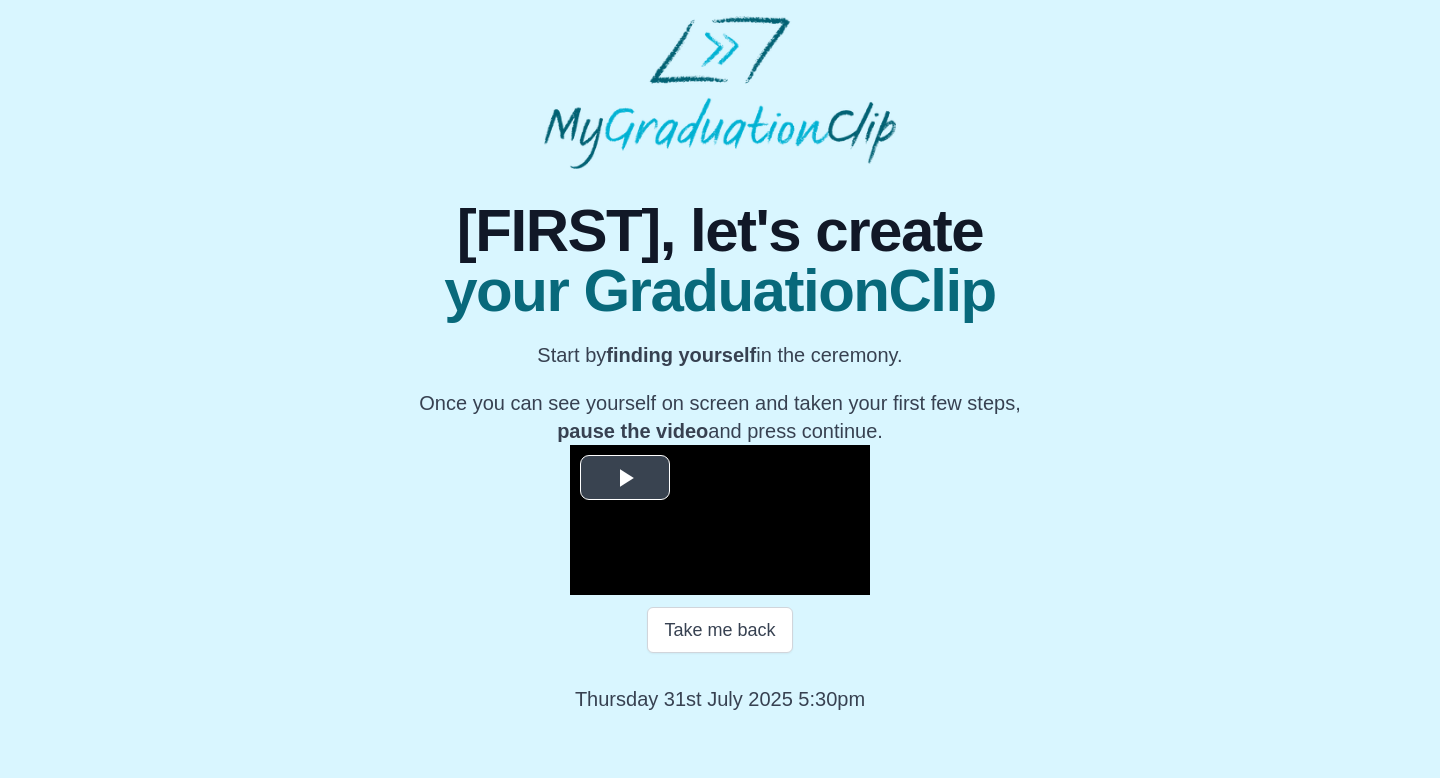 click at bounding box center (625, 478) 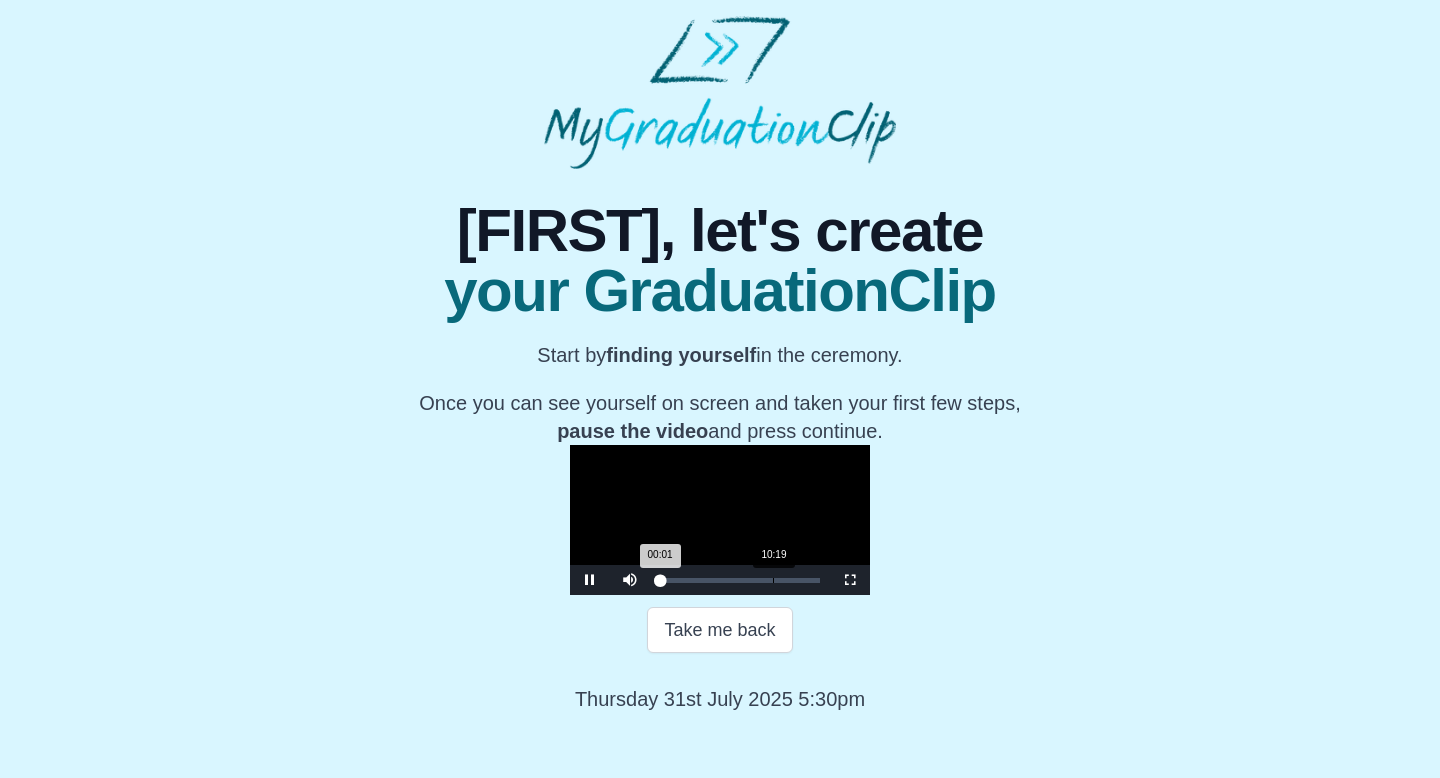 click on "Loaded : 0% 10:19 00:01 Progress : 0%" at bounding box center [740, 580] 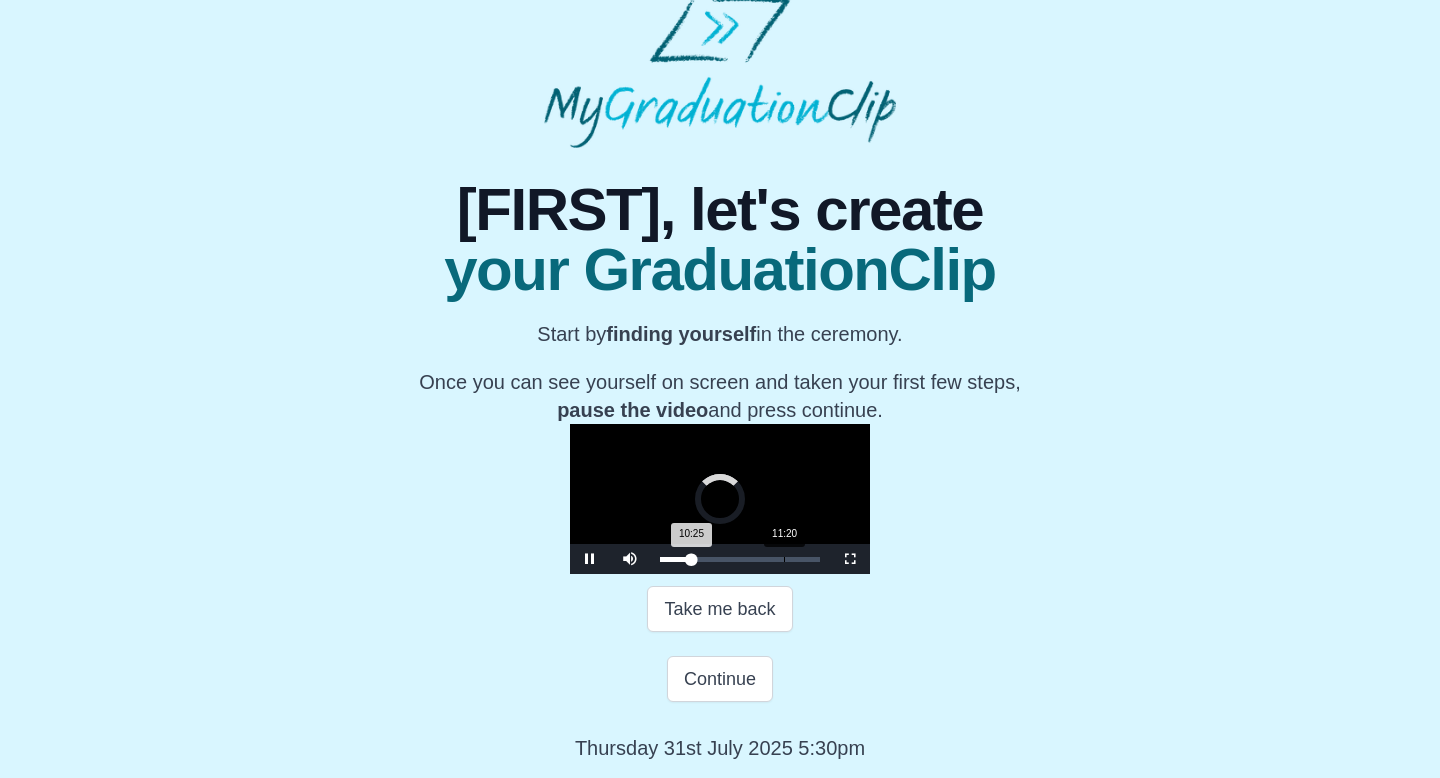 click on "Loaded : 0% 11:20 10:25 Progress : 0%" at bounding box center (740, 559) 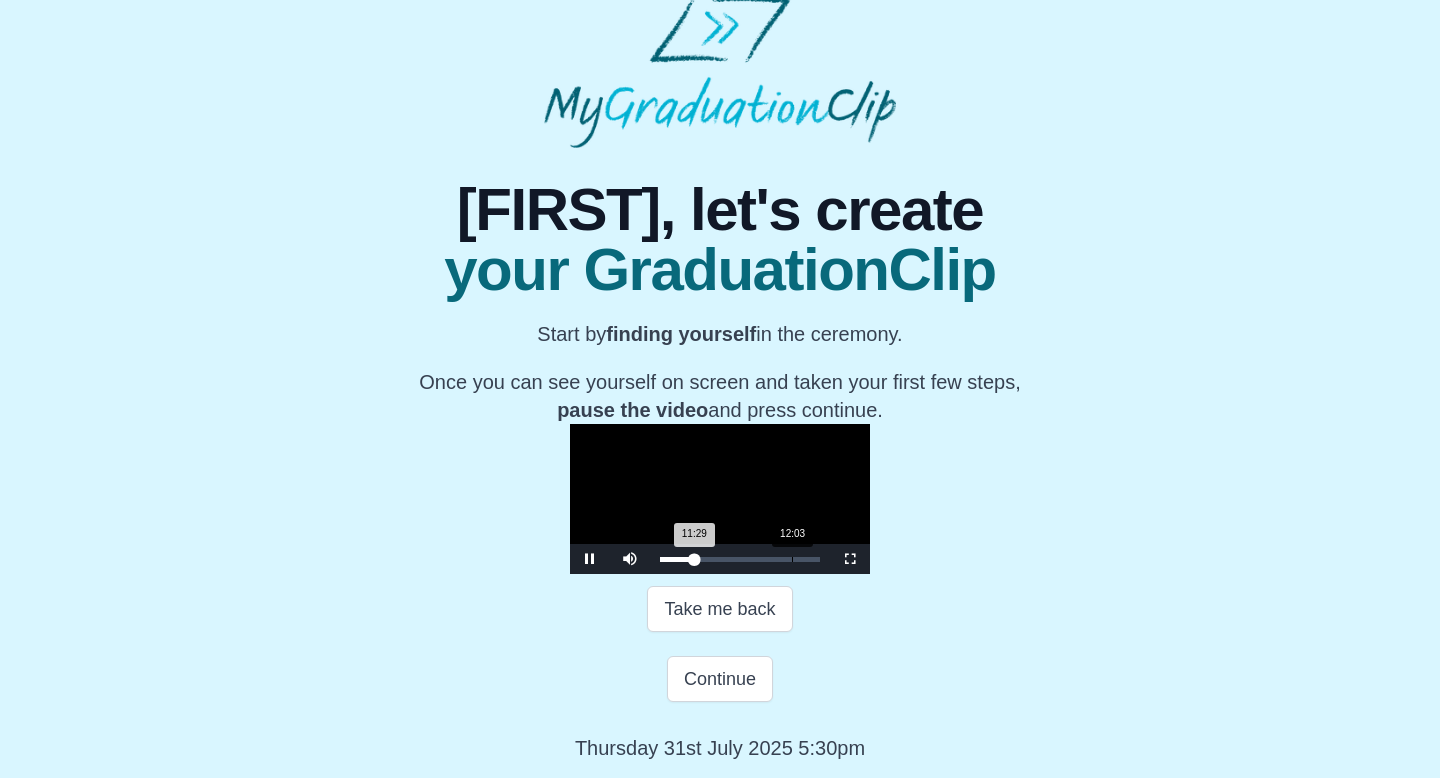 click on "11:29 Progress : 0%" at bounding box center (677, 559) 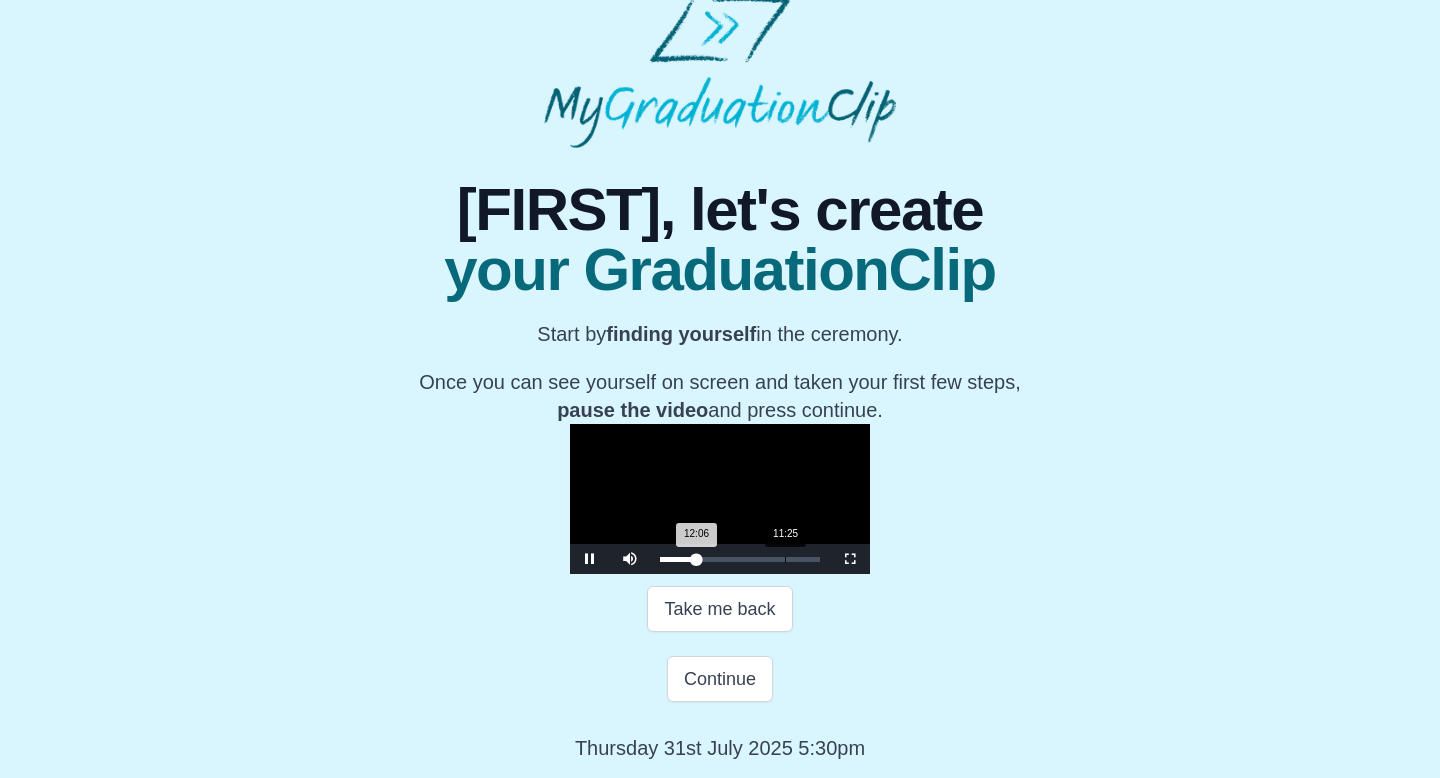 click on "12:06 Progress : 0%" at bounding box center (678, 559) 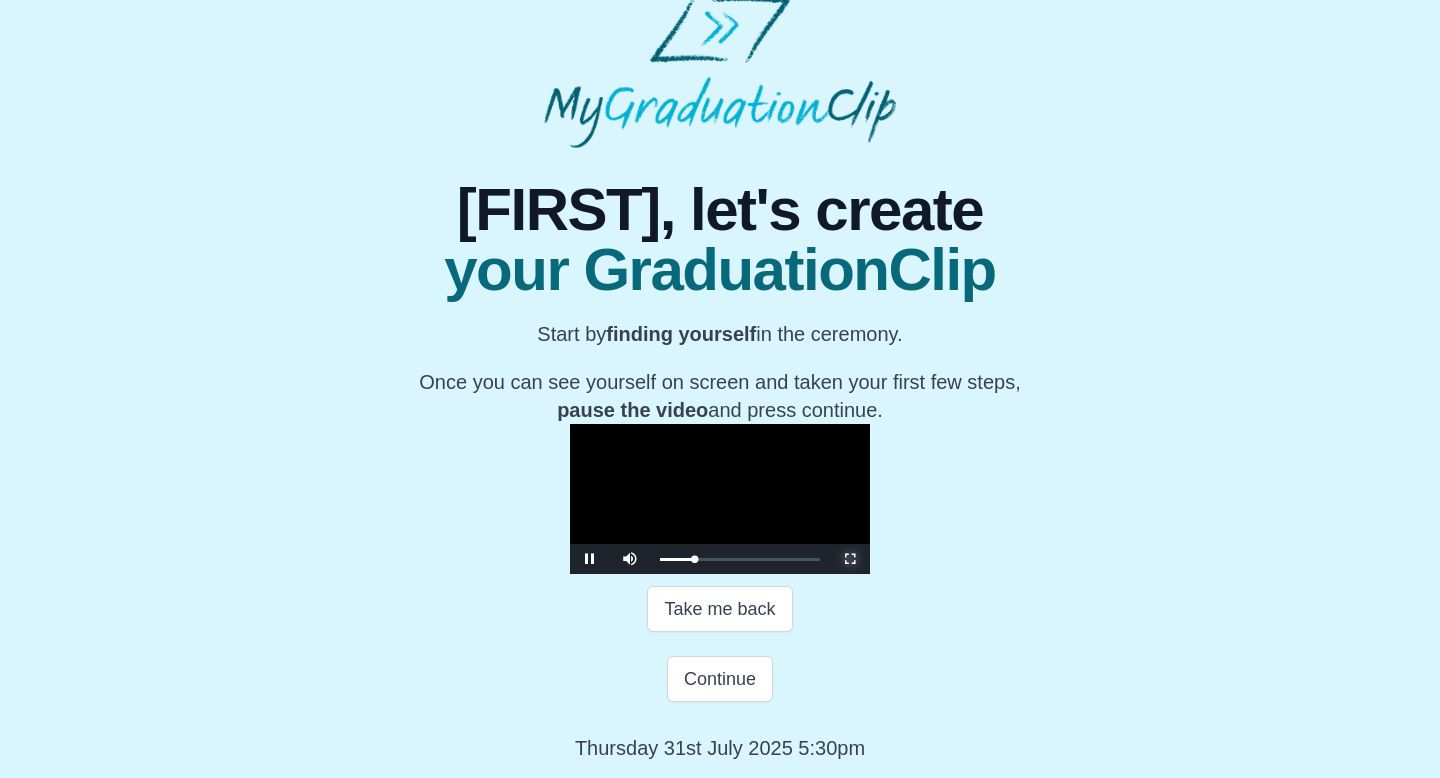 click at bounding box center (850, 559) 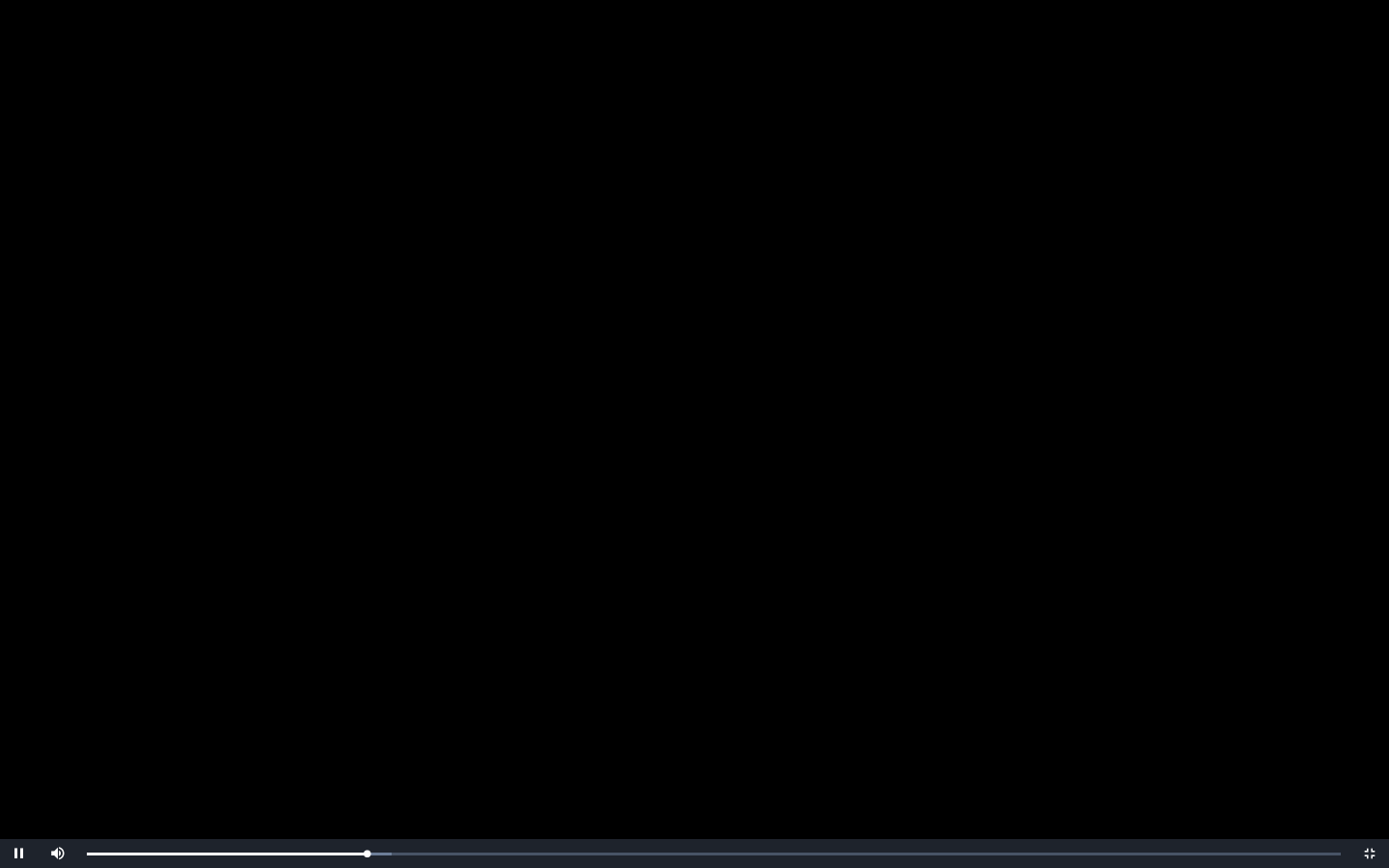 click at bounding box center [694, 434] 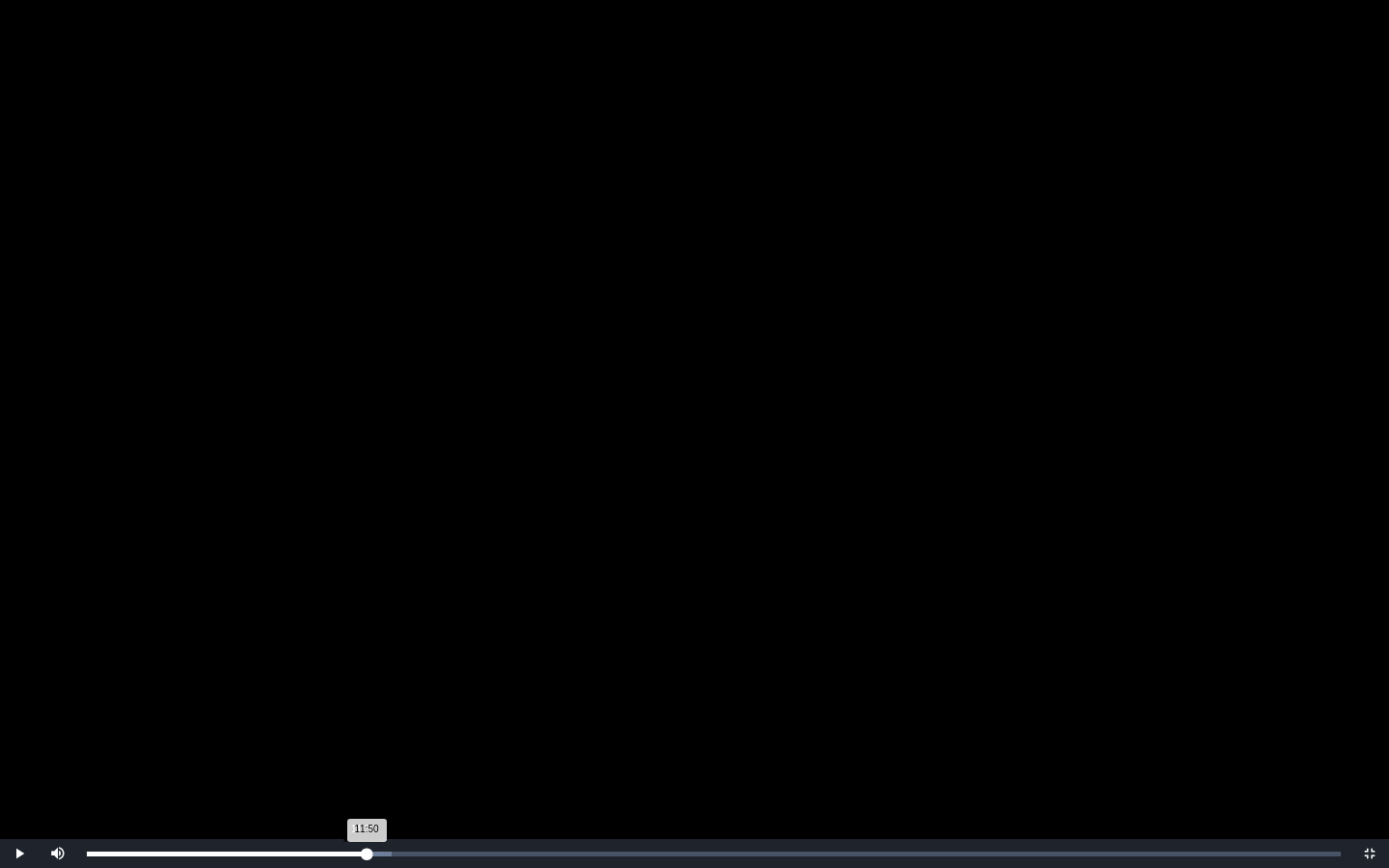 click on "11:50 Progress : 0%" at bounding box center [227, 854] 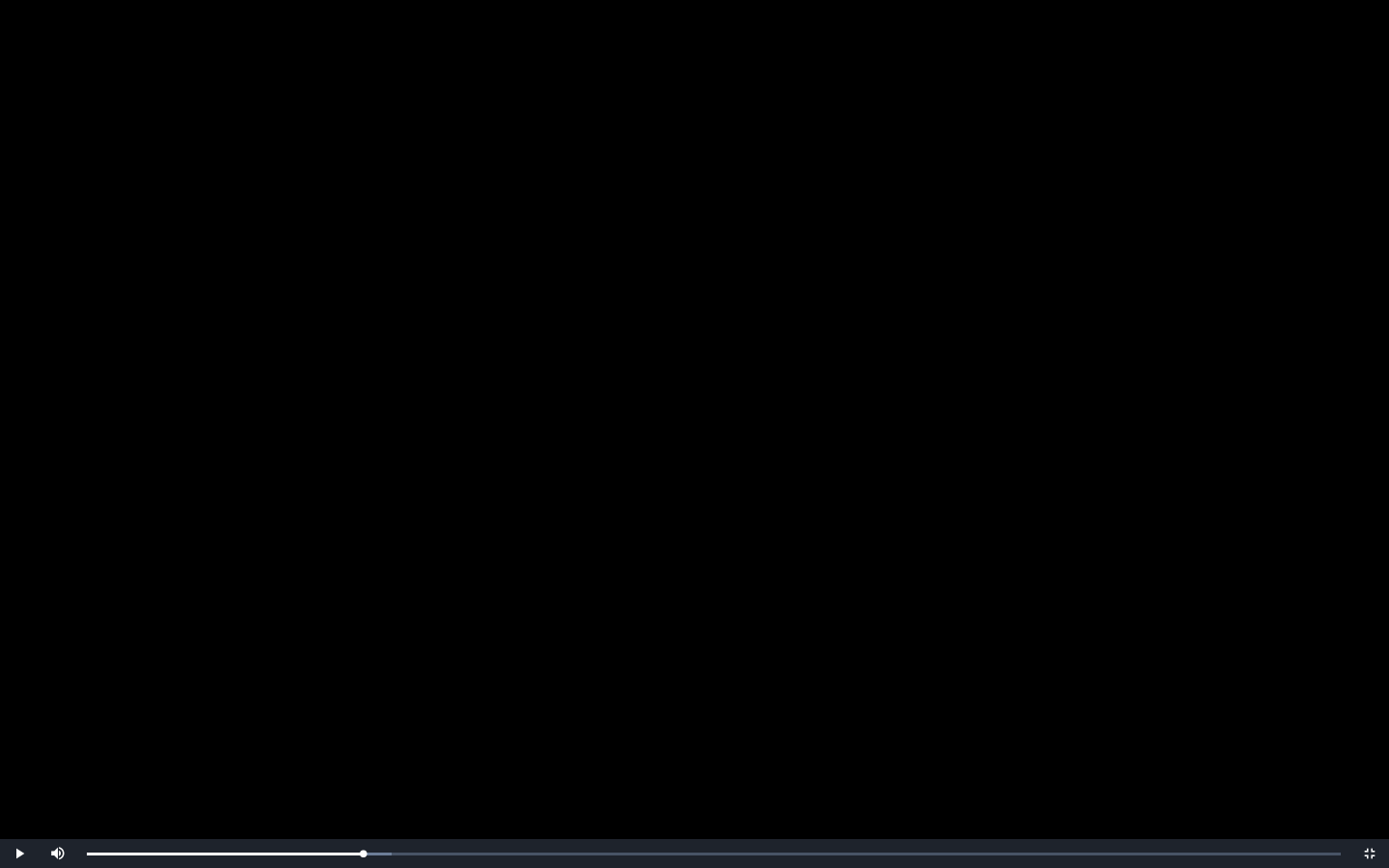 click at bounding box center [694, 434] 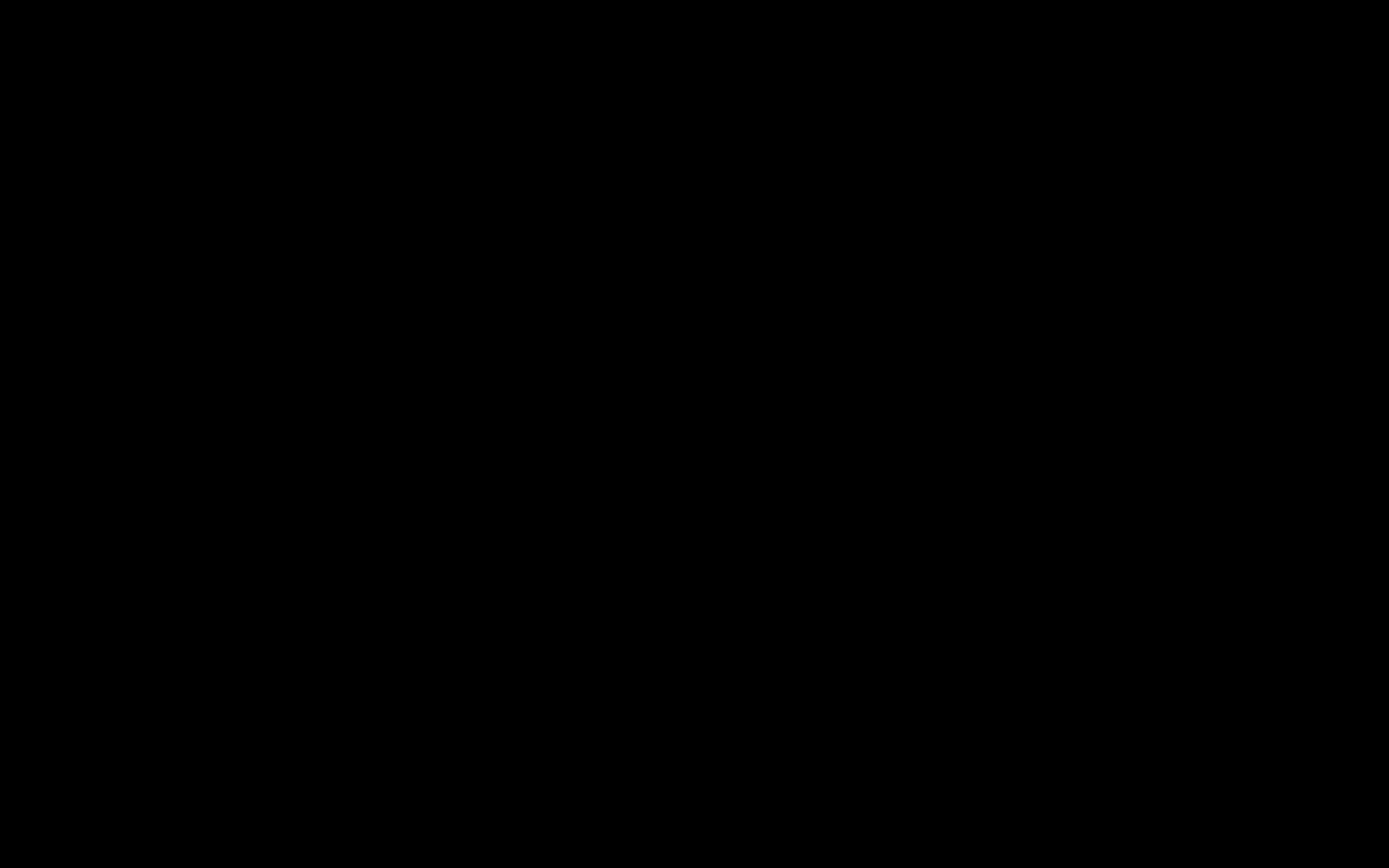 click at bounding box center [694, 434] 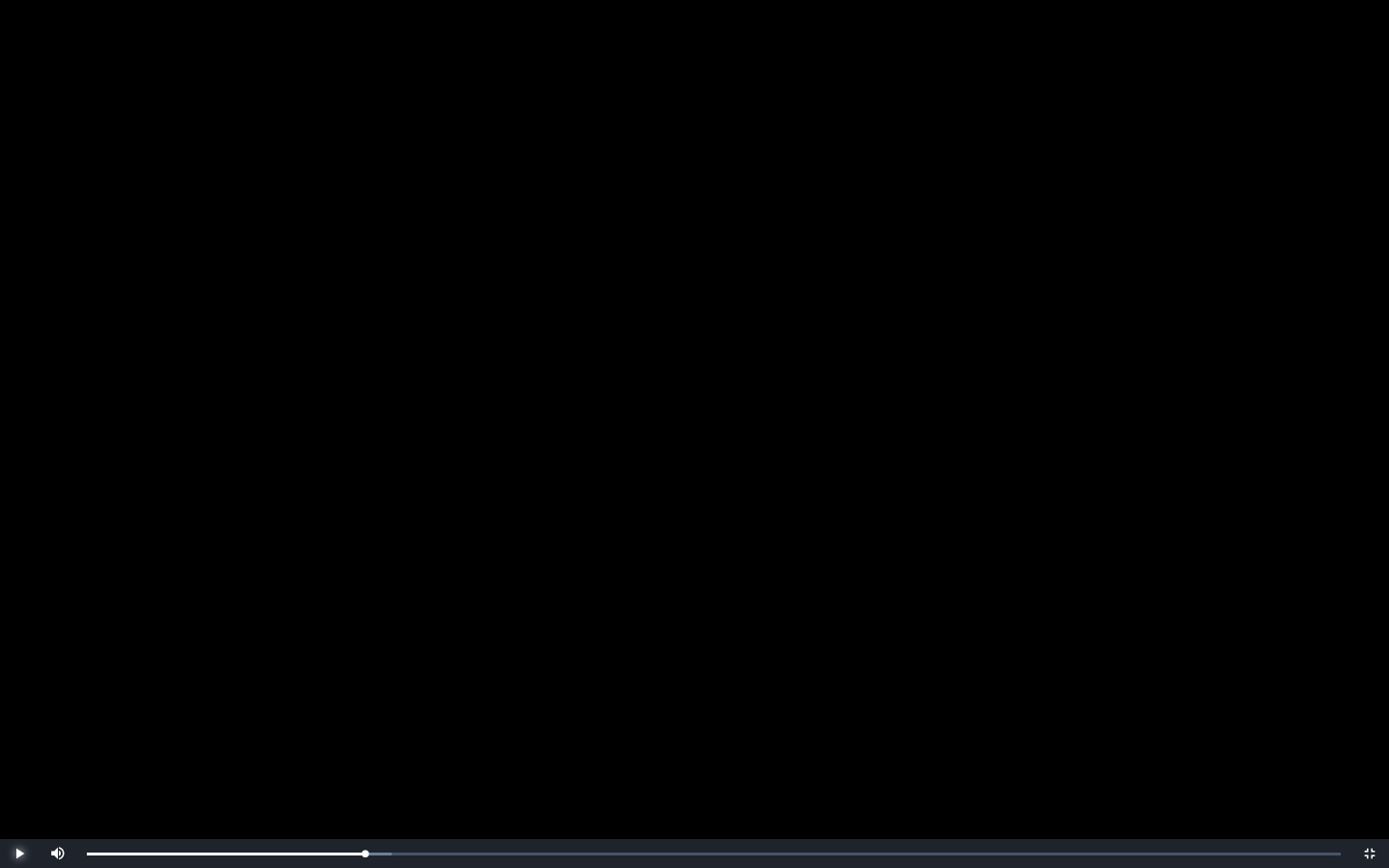 click at bounding box center [19, 854] 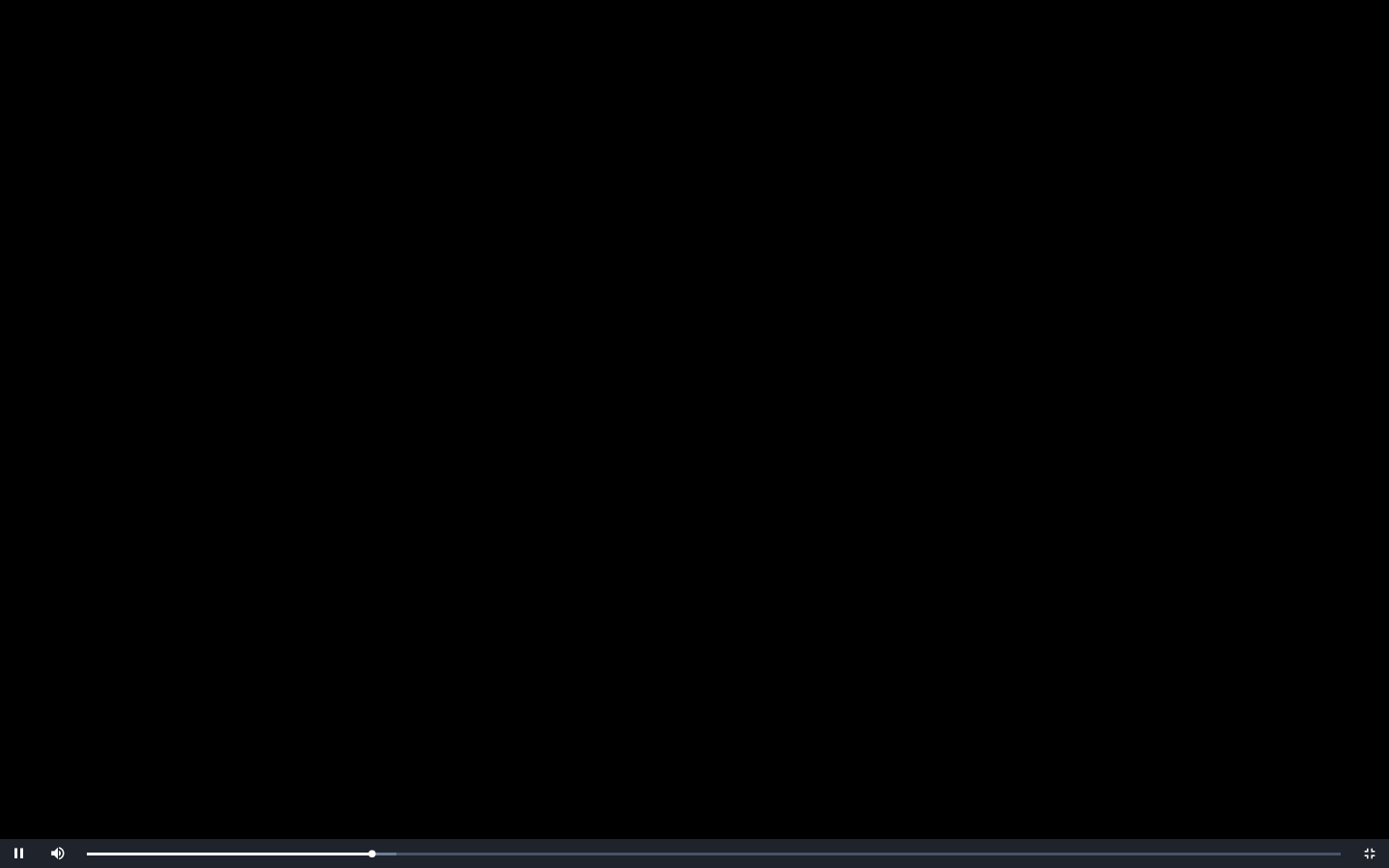 click at bounding box center (694, 434) 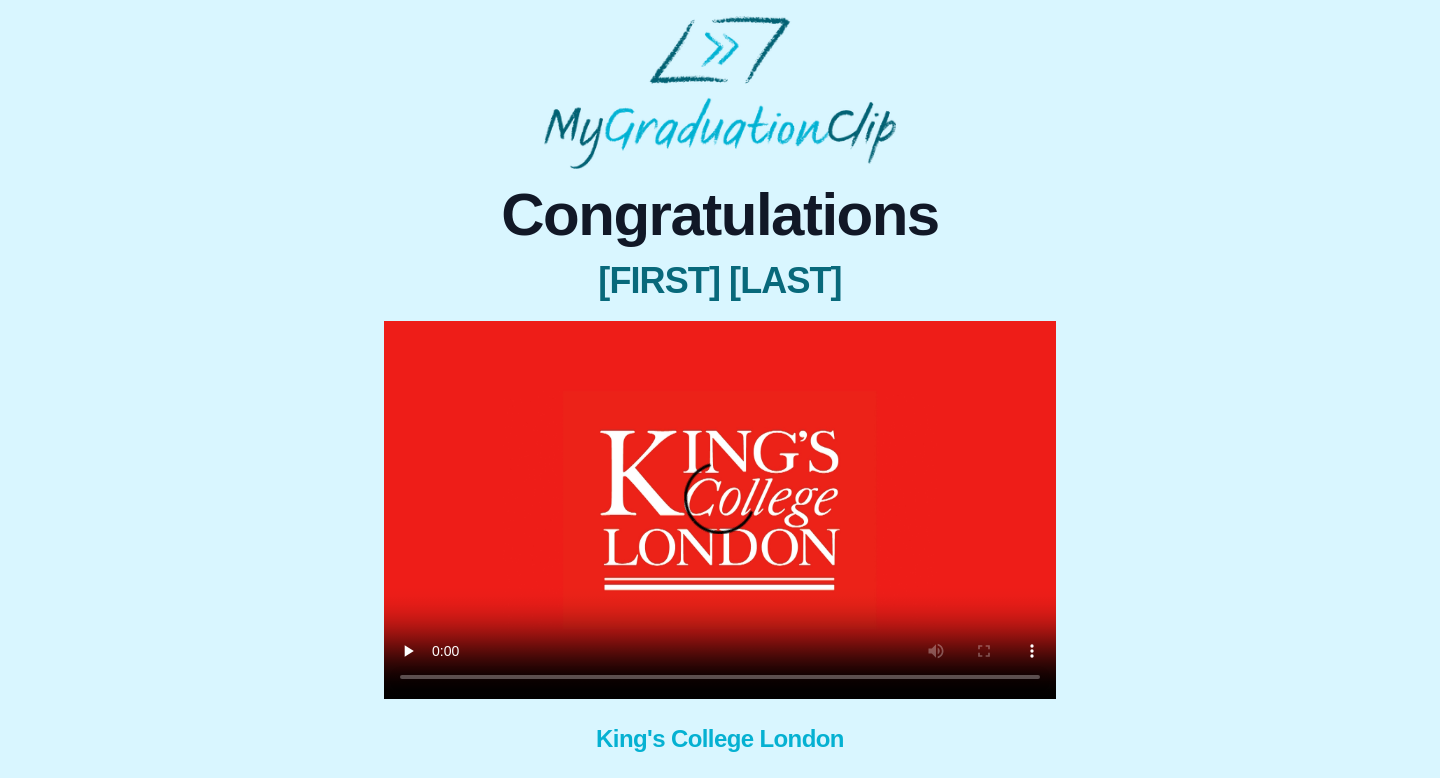scroll, scrollTop: 163, scrollLeft: 0, axis: vertical 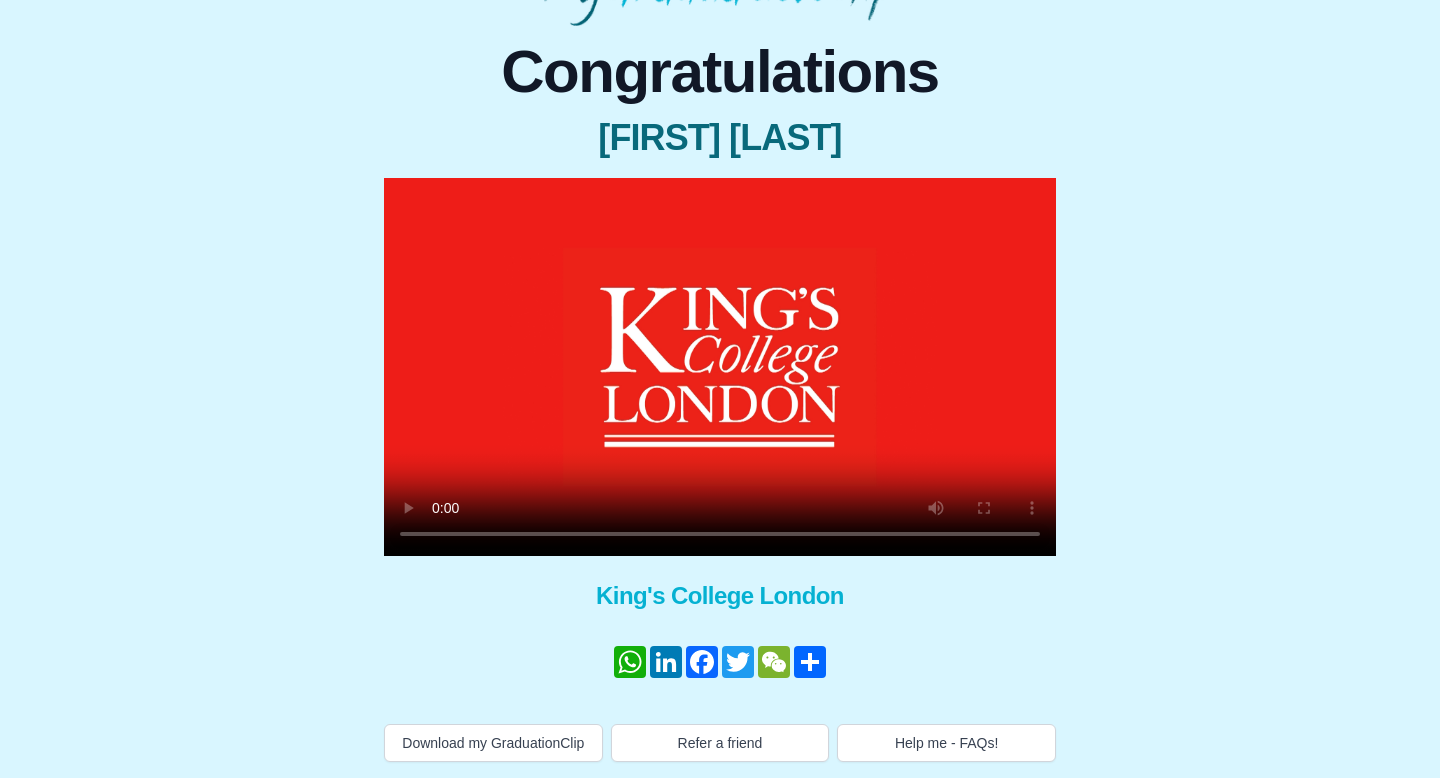 type 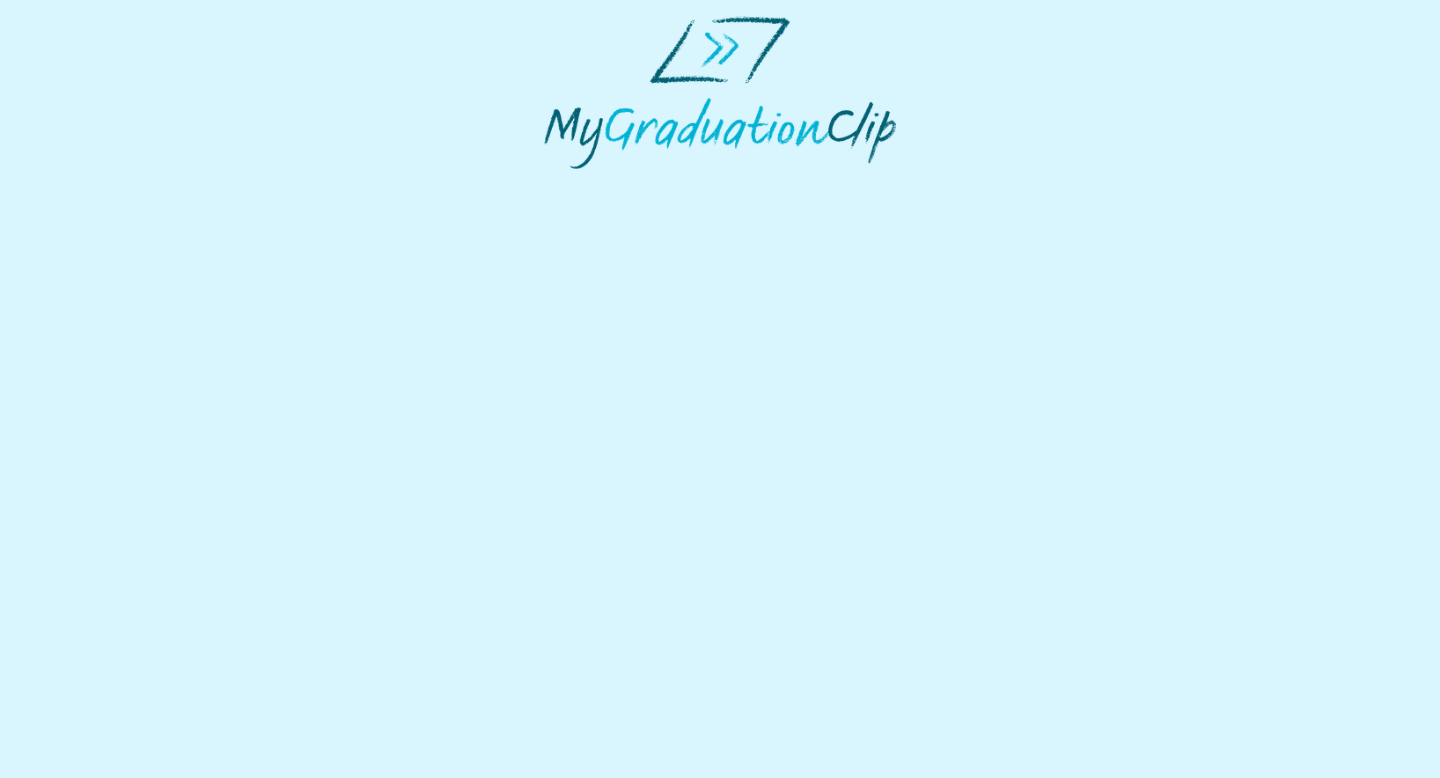 scroll, scrollTop: 0, scrollLeft: 0, axis: both 